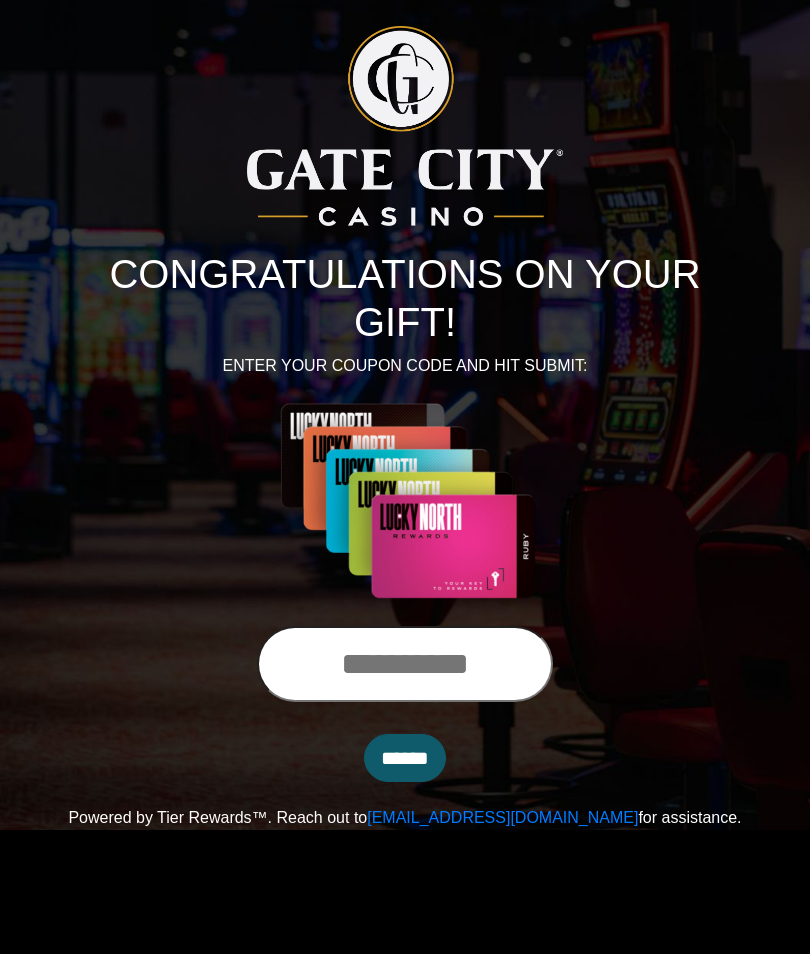 scroll, scrollTop: 0, scrollLeft: 0, axis: both 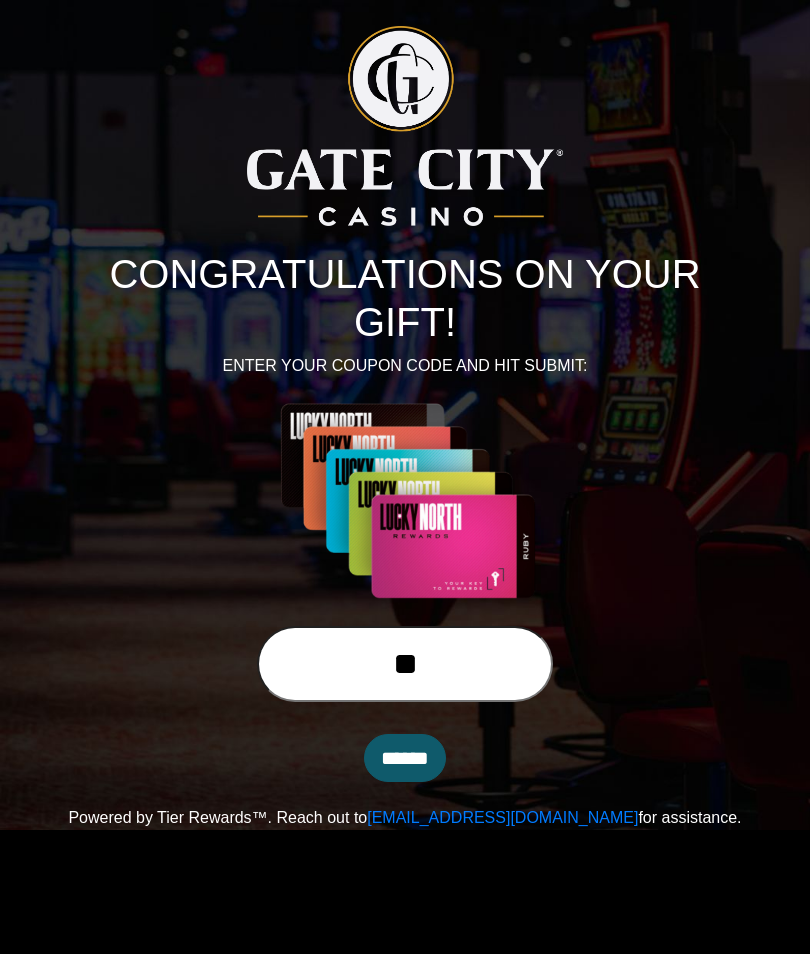 type on "*" 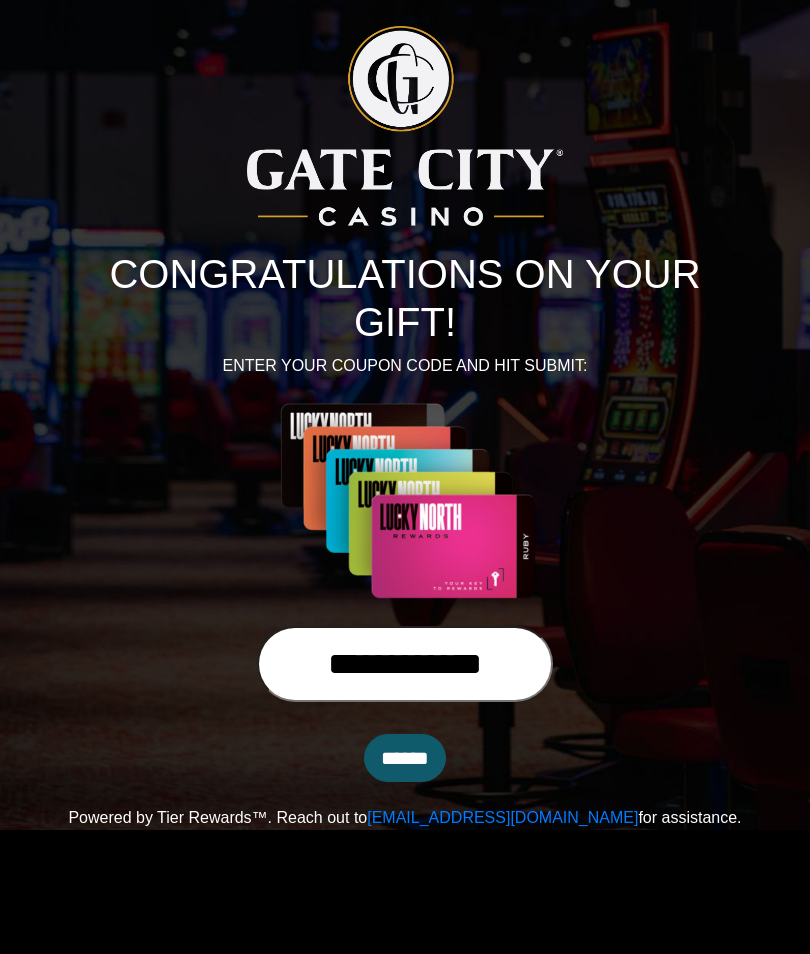 type on "**********" 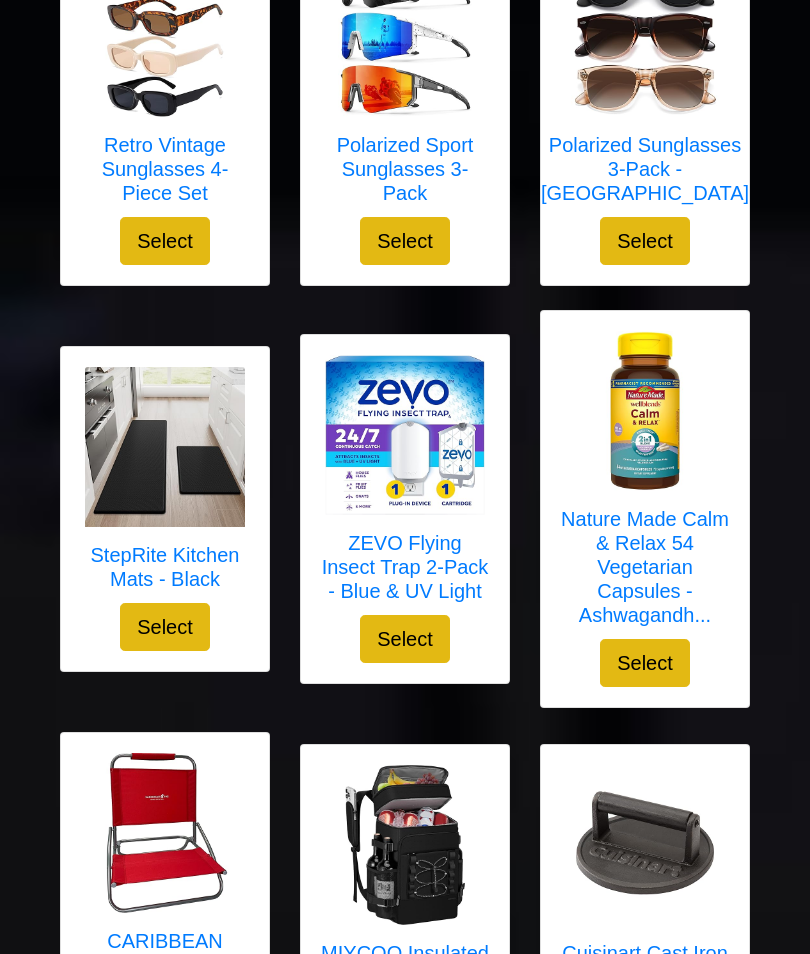 scroll, scrollTop: 401, scrollLeft: 0, axis: vertical 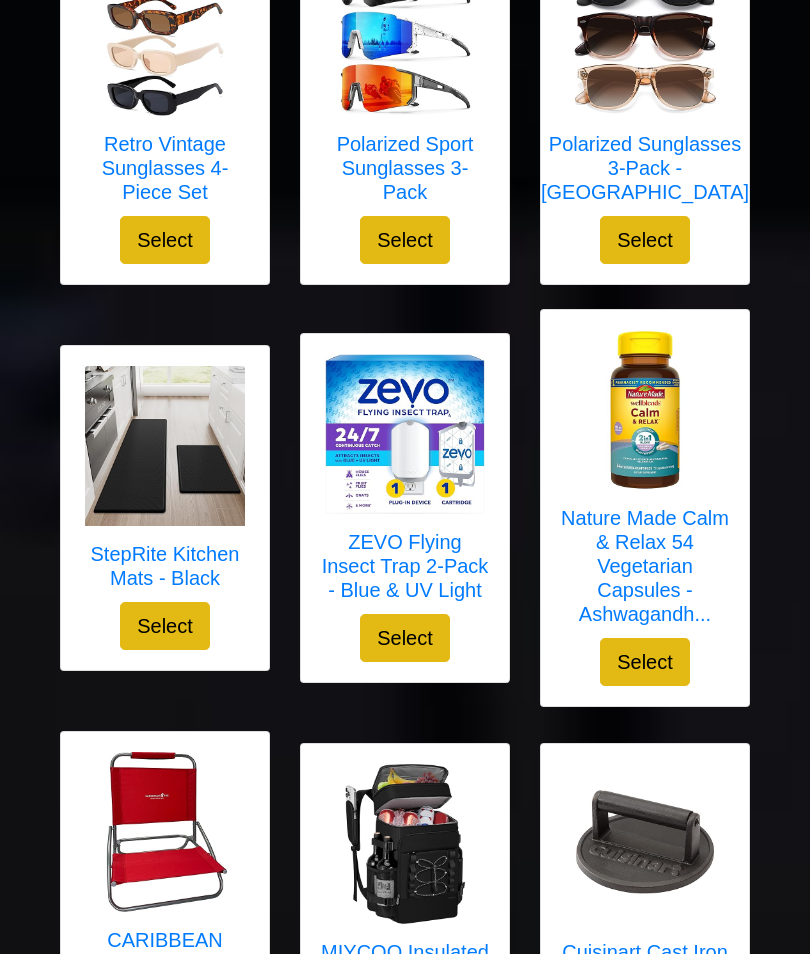 click at bounding box center (165, 446) 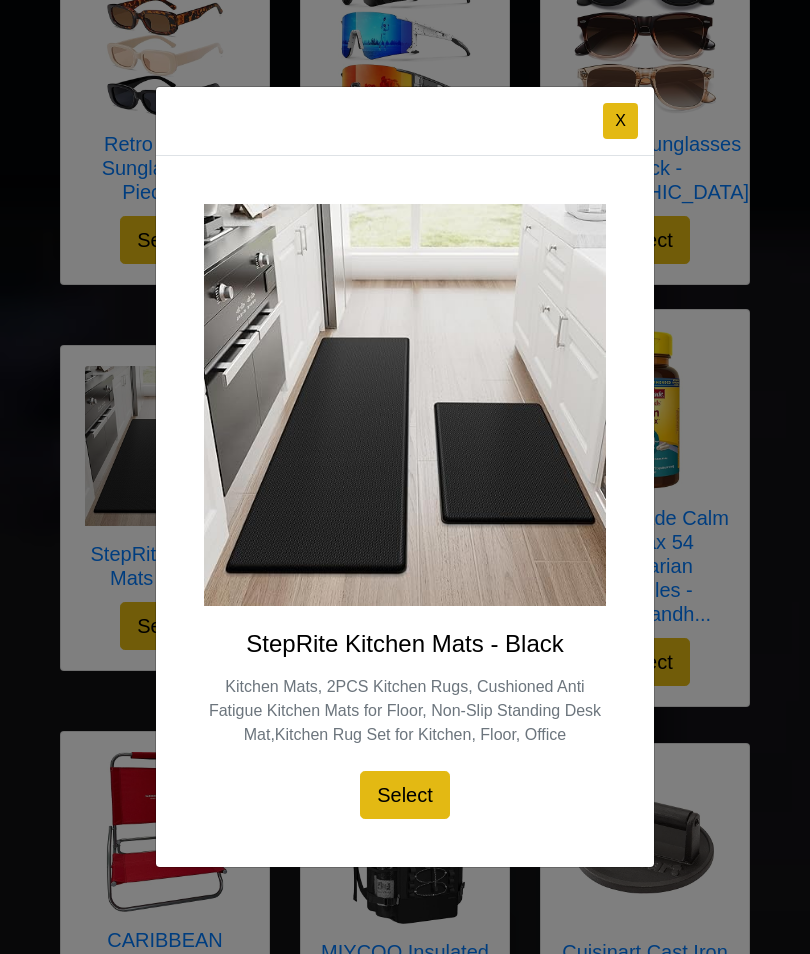 click on "X" at bounding box center [620, 121] 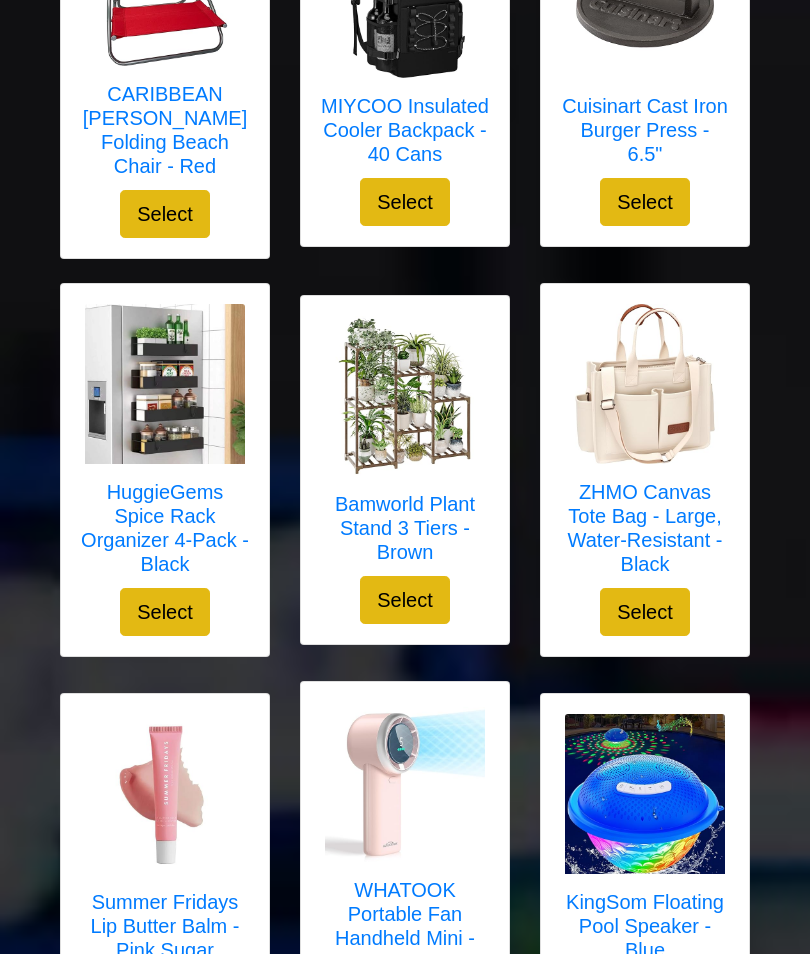 scroll, scrollTop: 1201, scrollLeft: 0, axis: vertical 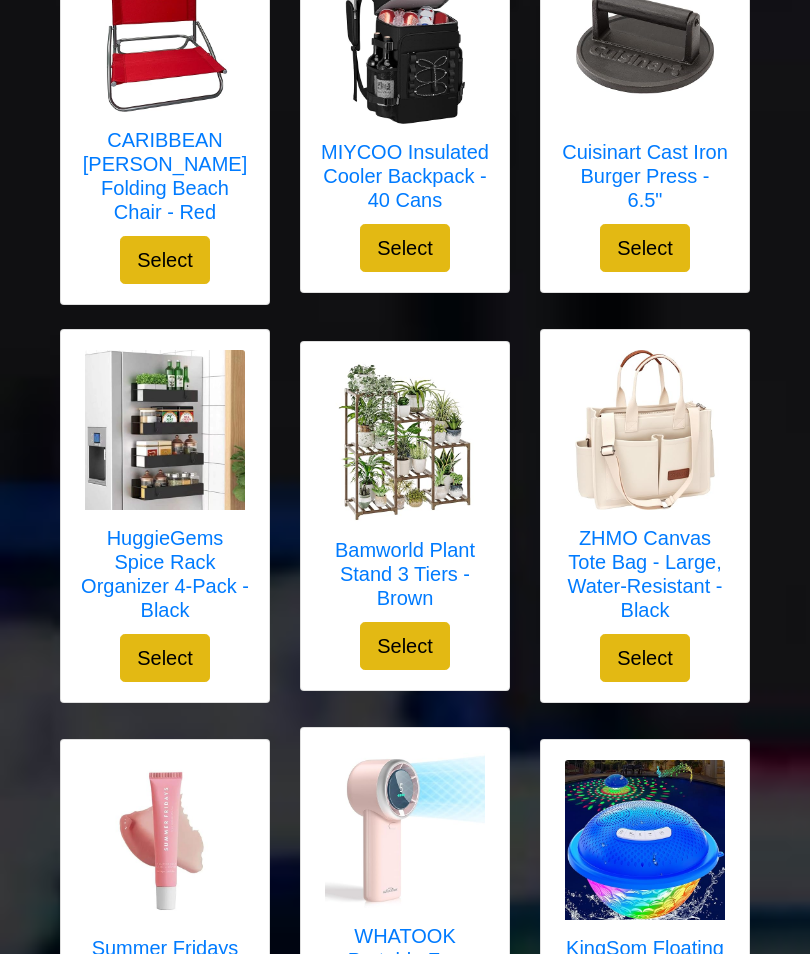 click on "Select" at bounding box center [645, 248] 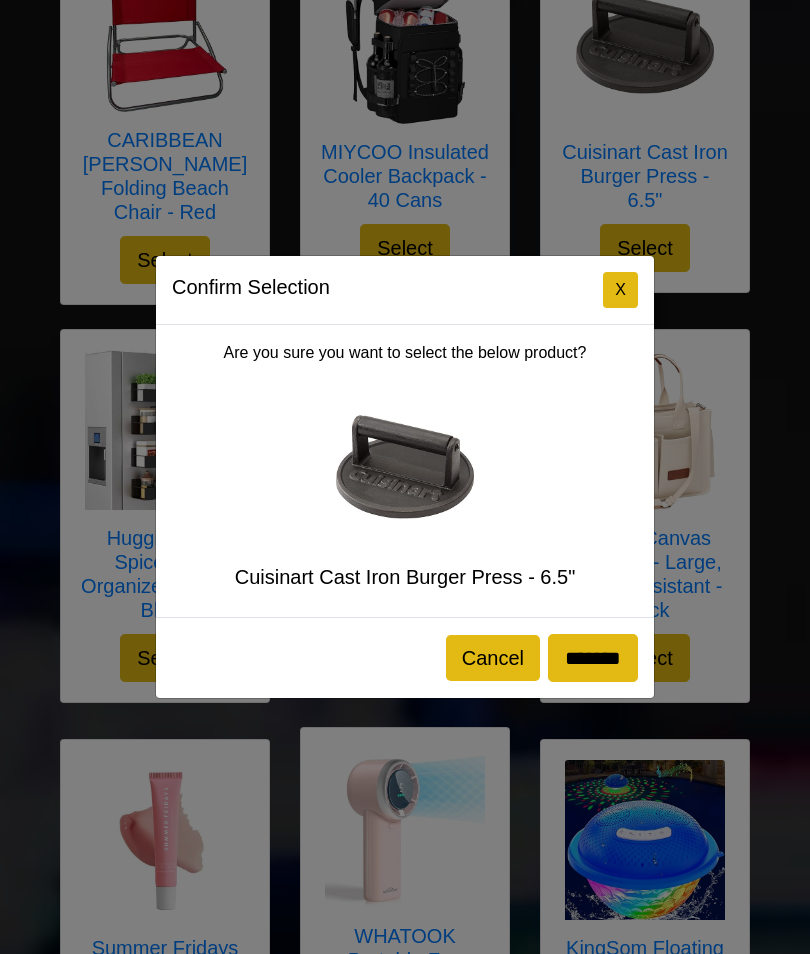 click on "Confirm Selection
X
Are you sure you want to select the below product?
Cuisinart Cast Iron Burger Press - 6.5"
Cancel
*******" at bounding box center (405, 477) 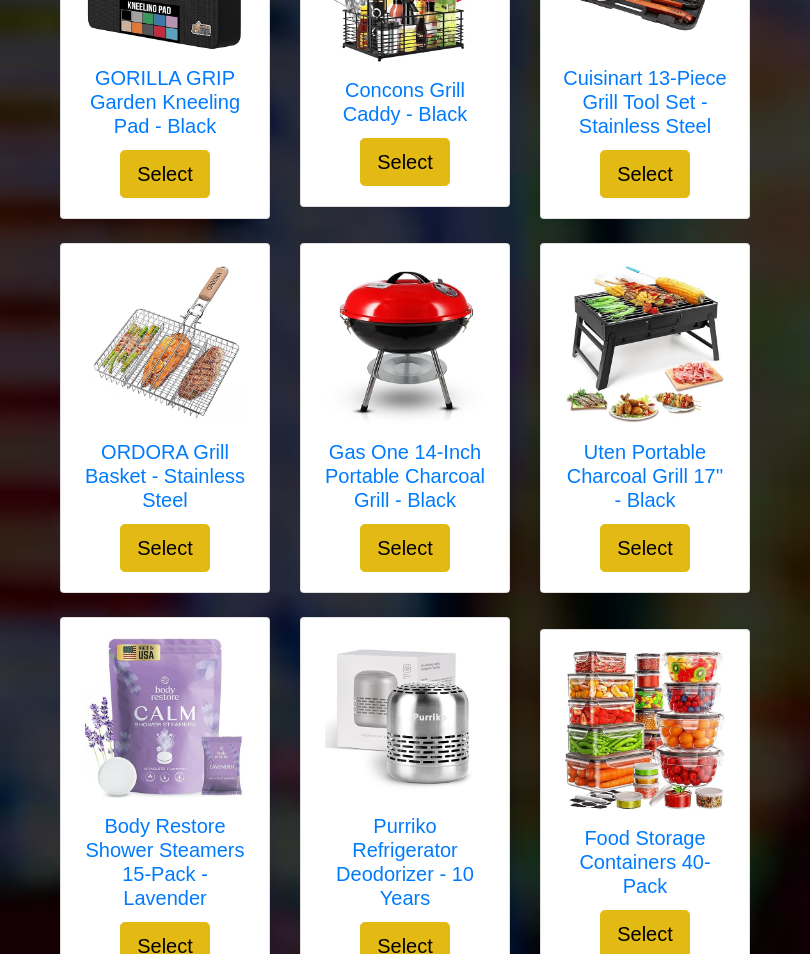 scroll, scrollTop: 2458, scrollLeft: 0, axis: vertical 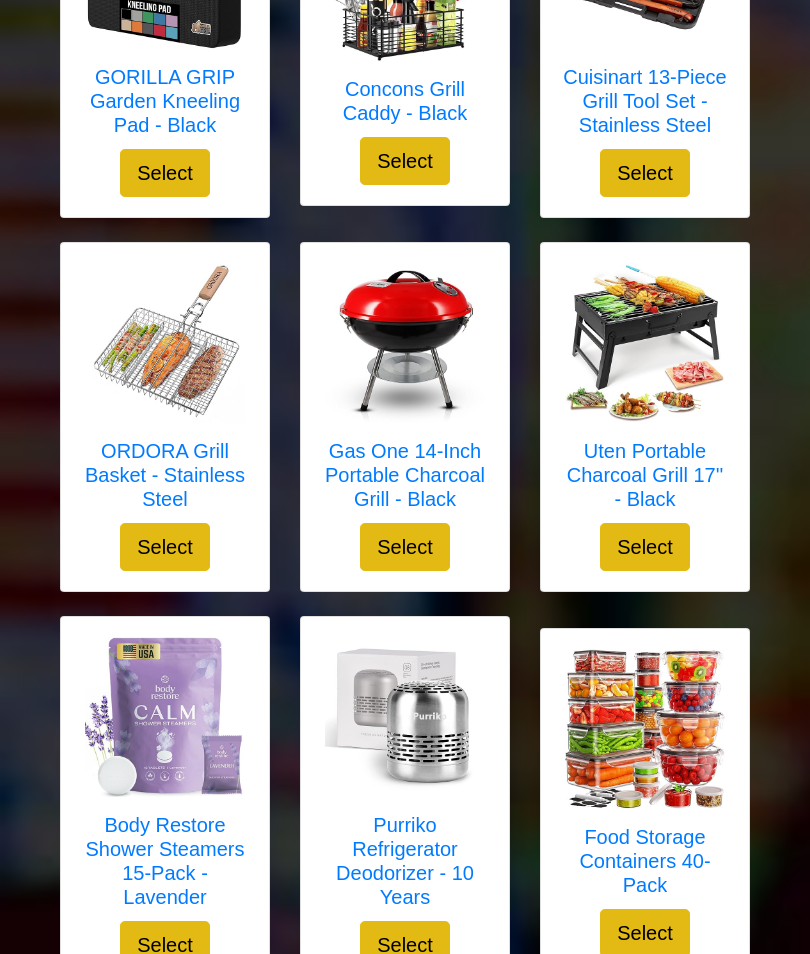 click on "Select" at bounding box center [645, 547] 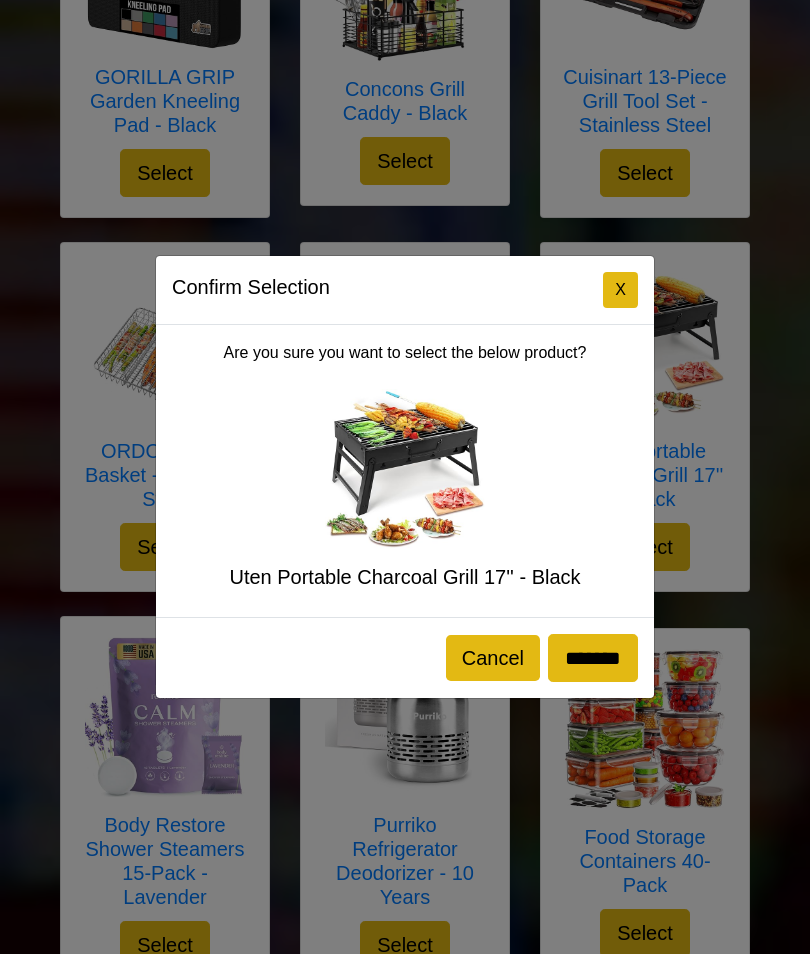 click on "X" at bounding box center (620, 290) 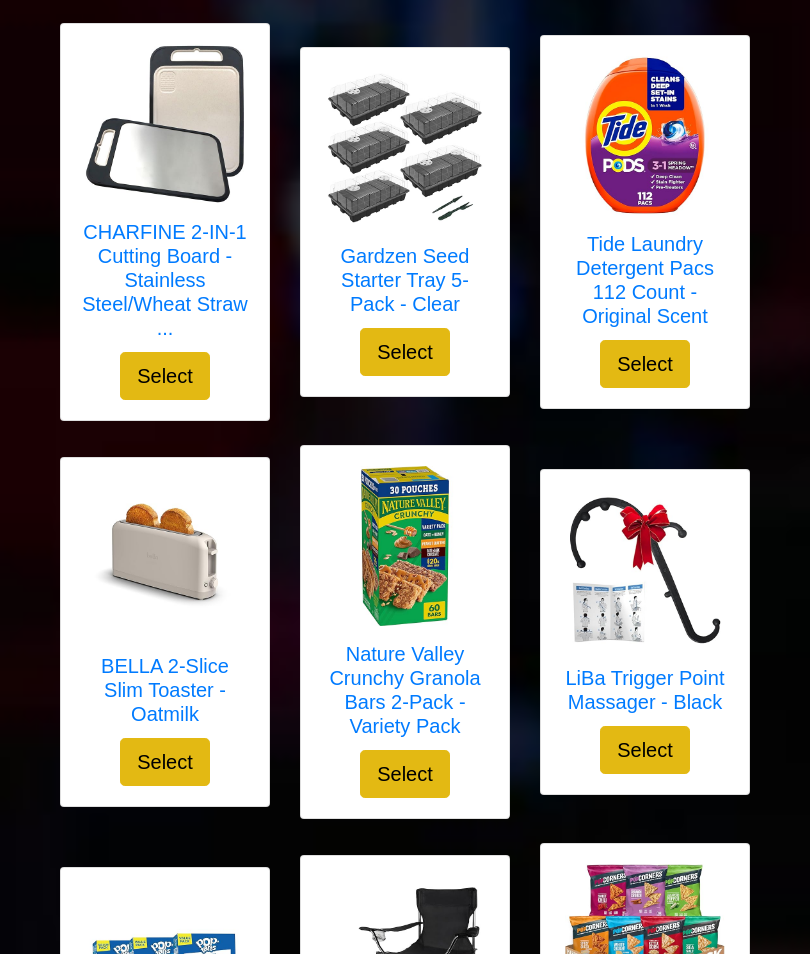 scroll, scrollTop: 3450, scrollLeft: 0, axis: vertical 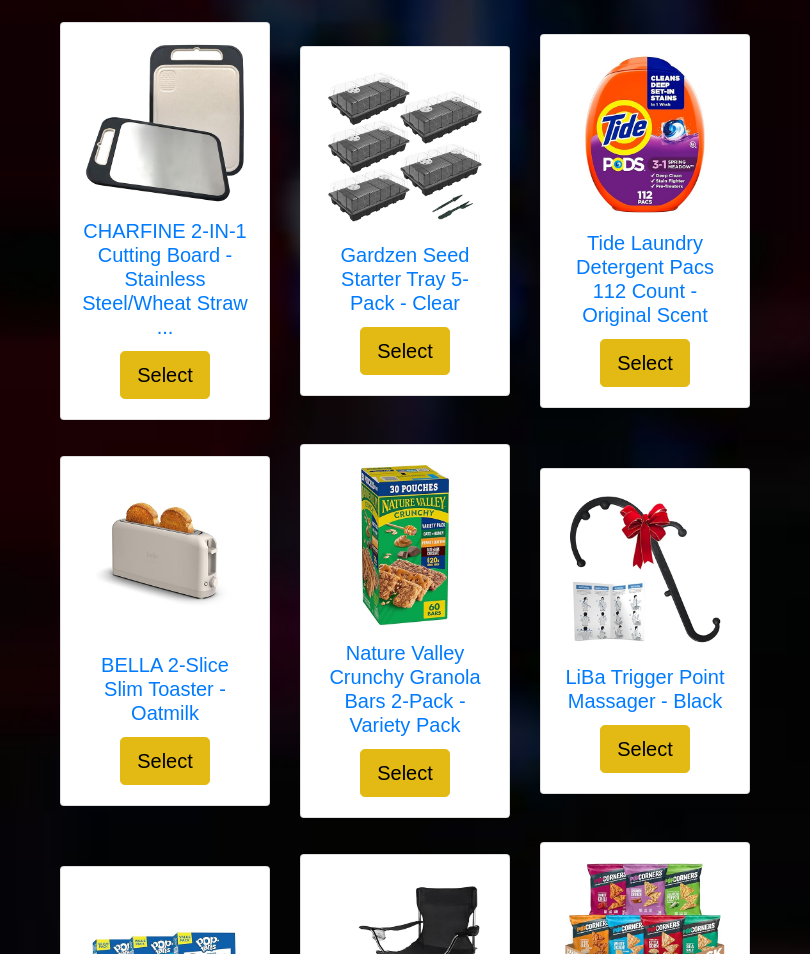 click on "Select" at bounding box center [165, 375] 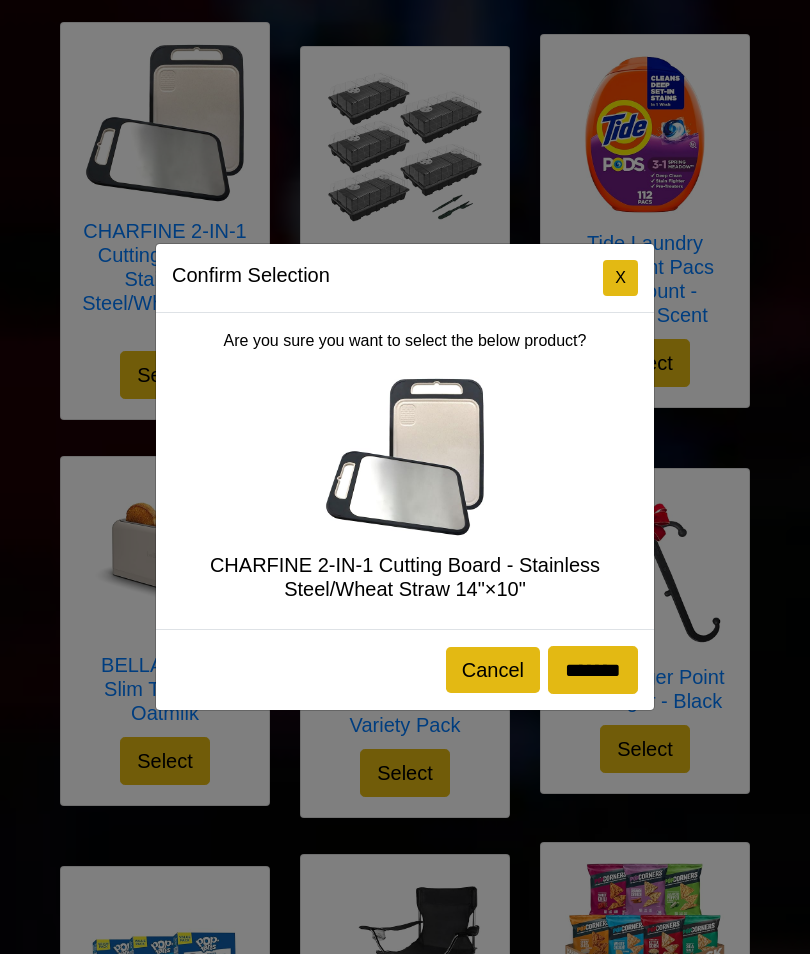click on "Confirm Selection
X
Are you sure you want to select the below product?
CHARFINE 2-IN-1 Cutting Board - Stainless Steel/Wheat Straw 14"×10"
Cancel
*******" at bounding box center (405, 477) 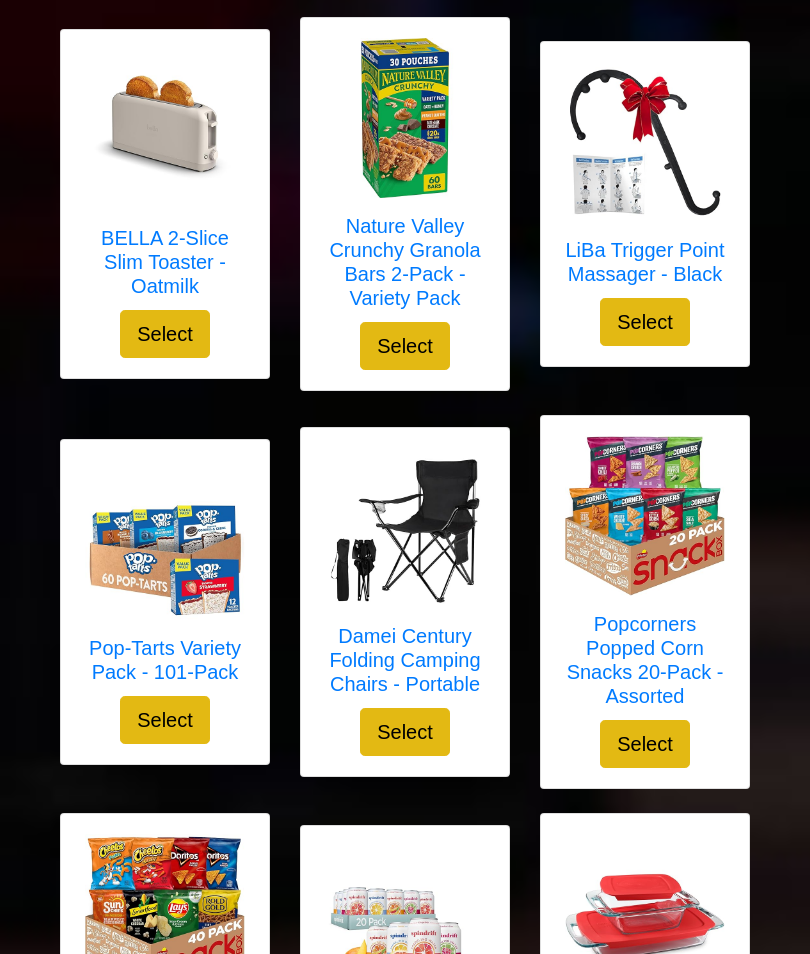 scroll, scrollTop: 3879, scrollLeft: 0, axis: vertical 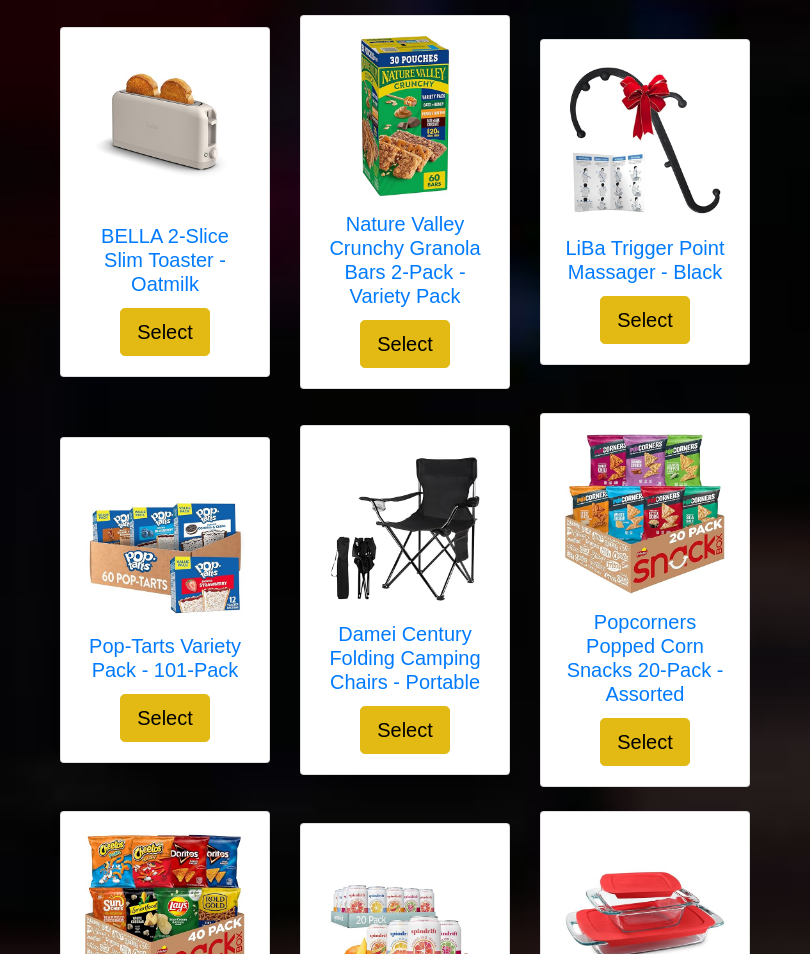 click on "Select" at bounding box center [165, 332] 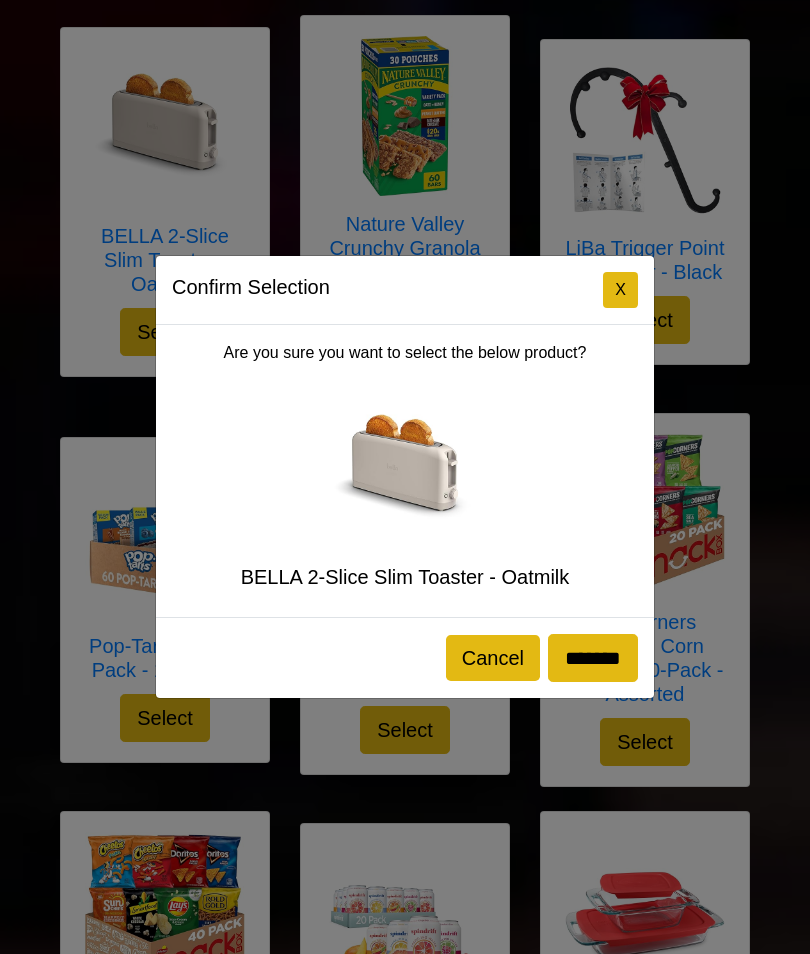 click on "Confirm Selection
X
Are you sure you want to select the below product?
BELLA 2-Slice Slim Toaster - Oatmilk
Cancel
*******" at bounding box center [405, 477] 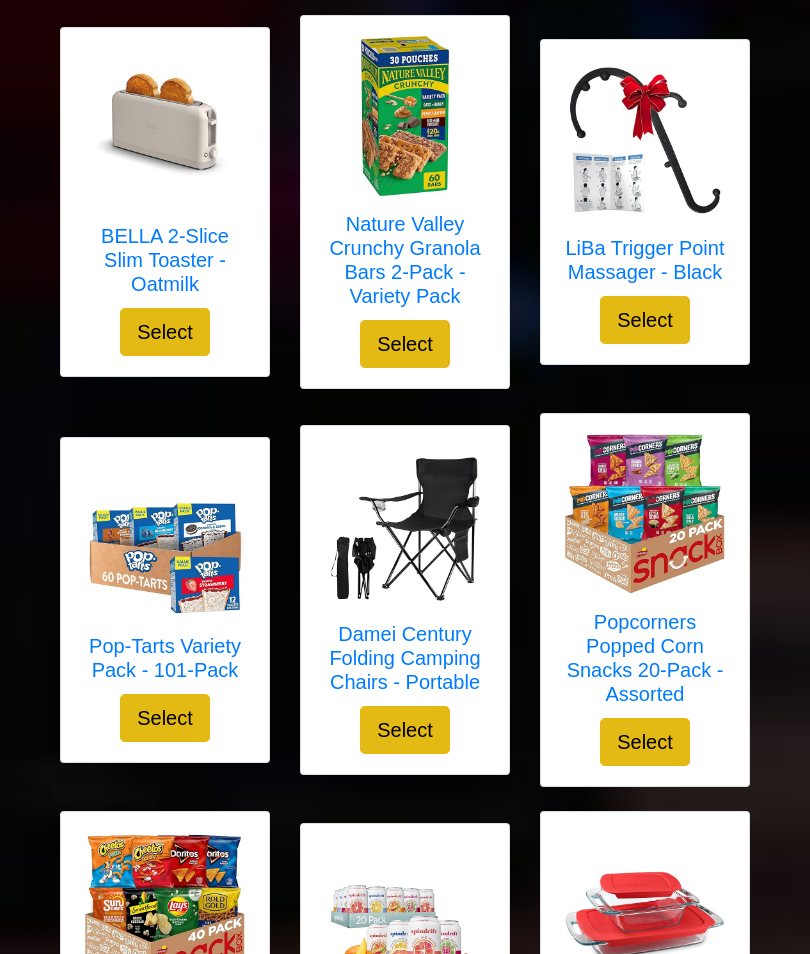 click on "Select" at bounding box center [645, 320] 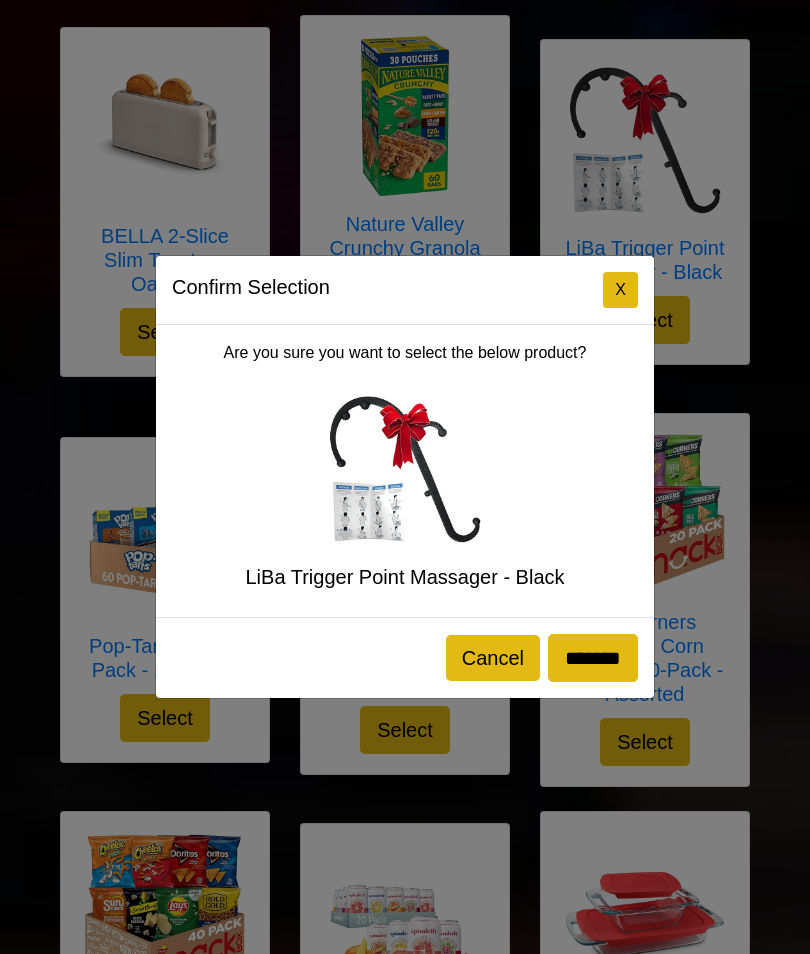 click on "Confirm Selection
X
Are you sure you want to select the below product?
LiBa Trigger Point Massager - Black
Cancel
*******" at bounding box center (405, 477) 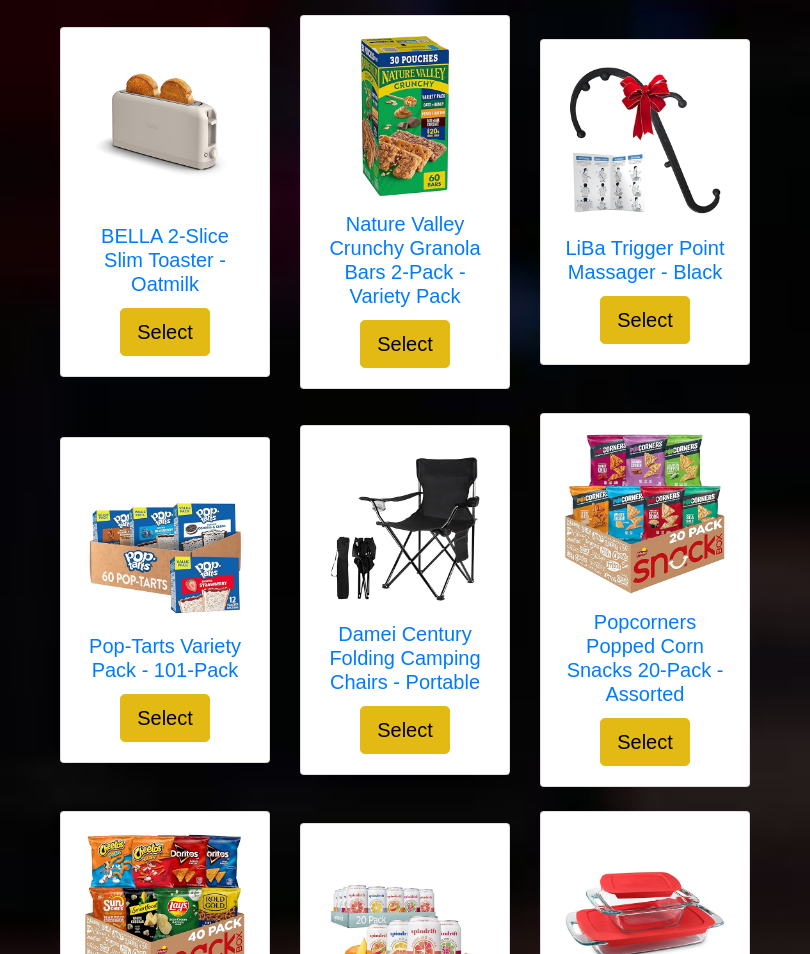 click on "Select" at bounding box center [165, 718] 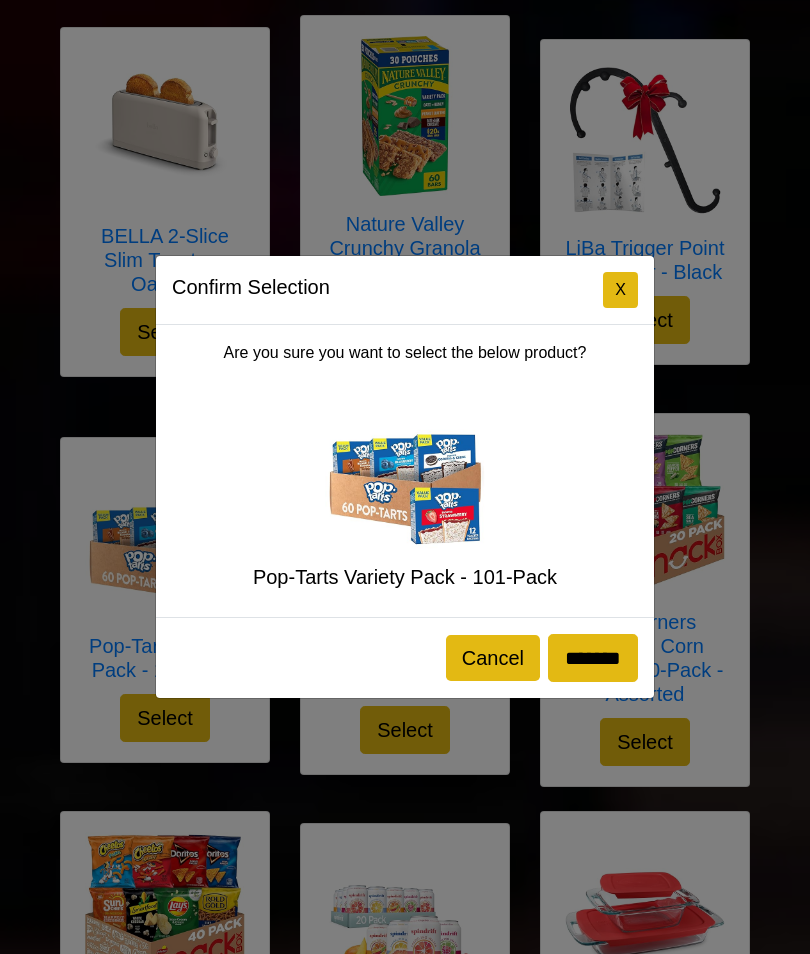 click on "Confirm Selection
X
Are you sure you want to select the below product?
Pop-Tarts Variety Pack - 101-Pack
Cancel
*******" at bounding box center [405, 477] 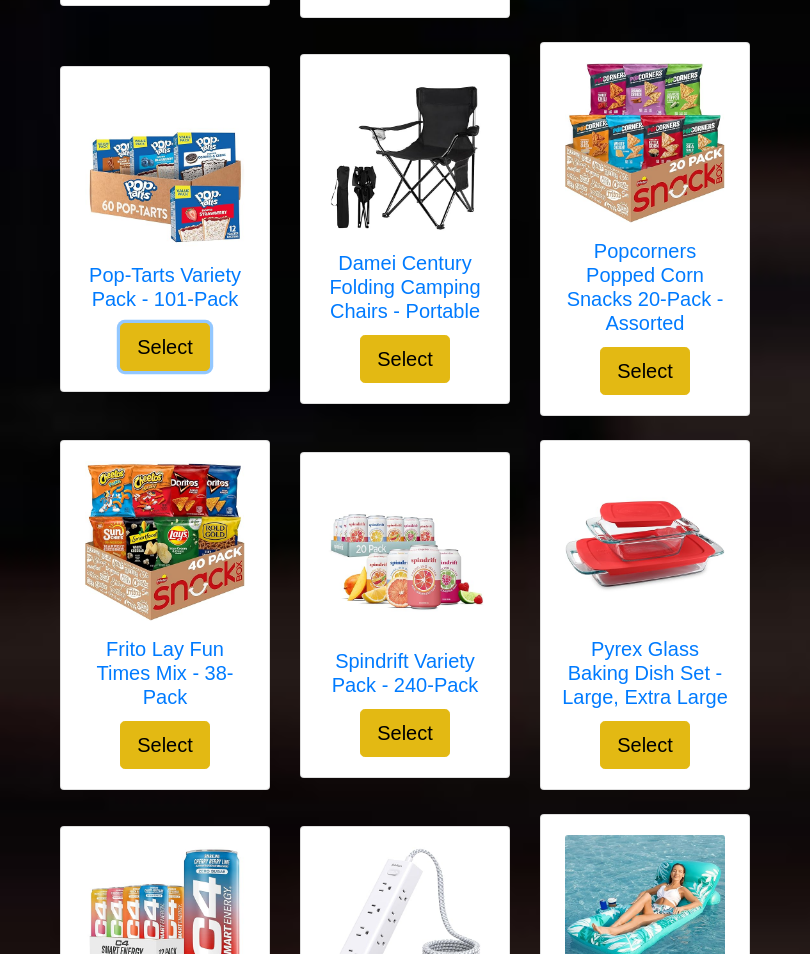 scroll, scrollTop: 4247, scrollLeft: 0, axis: vertical 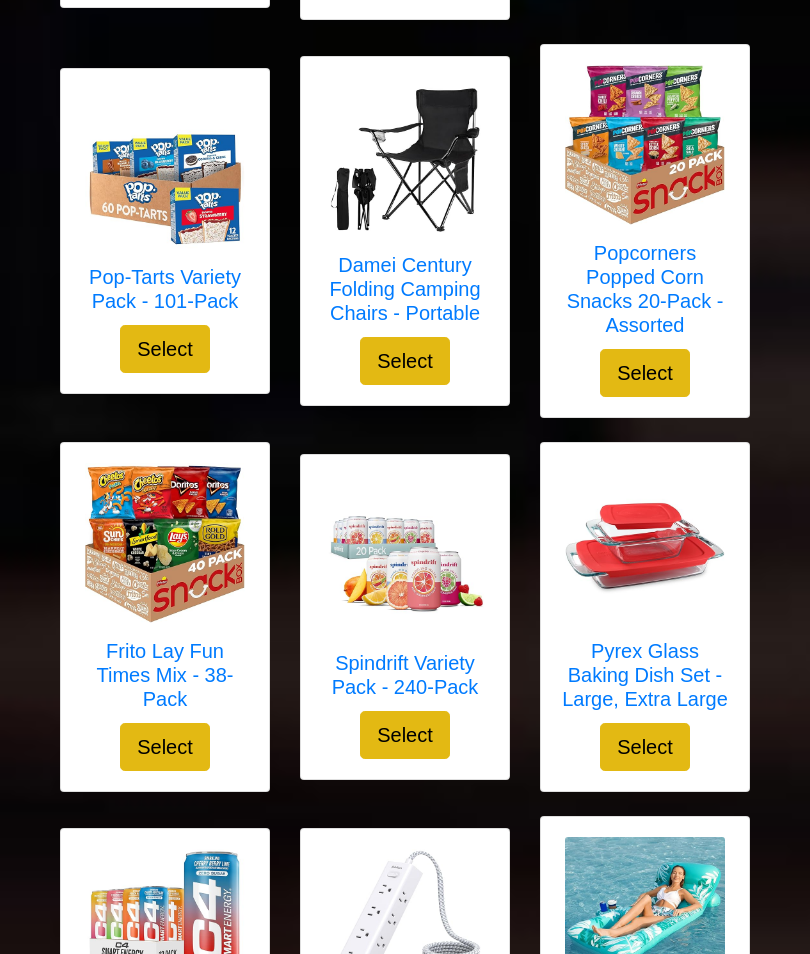 click on "Select" at bounding box center (405, 362) 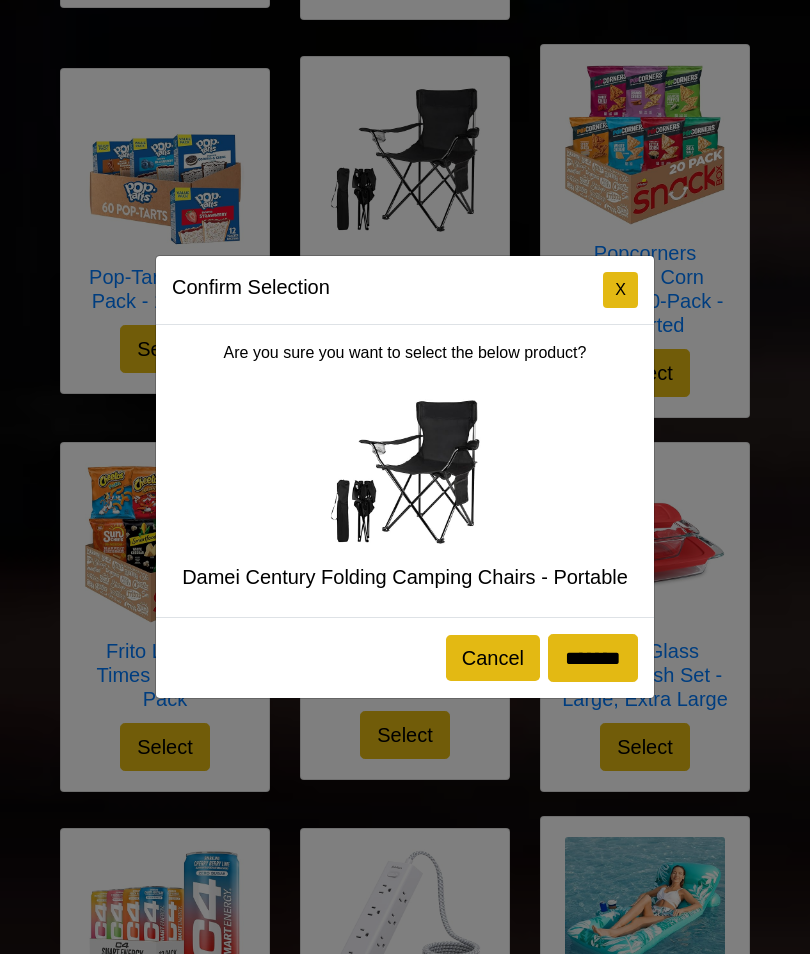 click on "Confirm Selection
X
Are you sure you want to select the below product?
Damei Century Folding Camping Chairs - Portable
Cancel
*******" at bounding box center (405, 477) 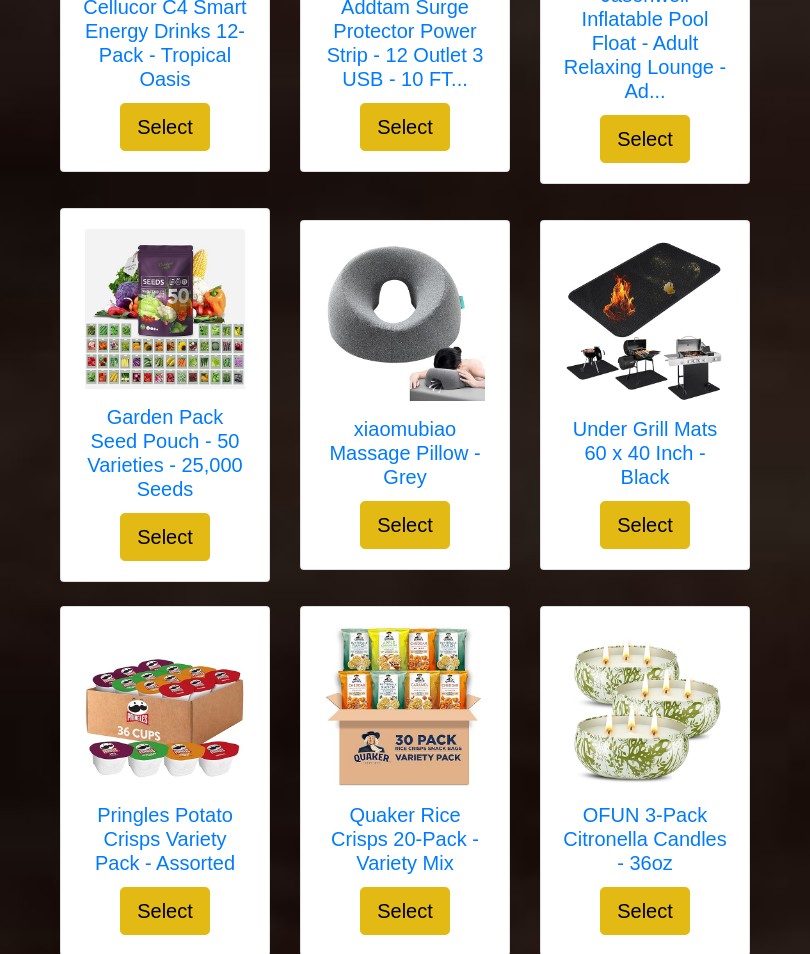 scroll, scrollTop: 5278, scrollLeft: 0, axis: vertical 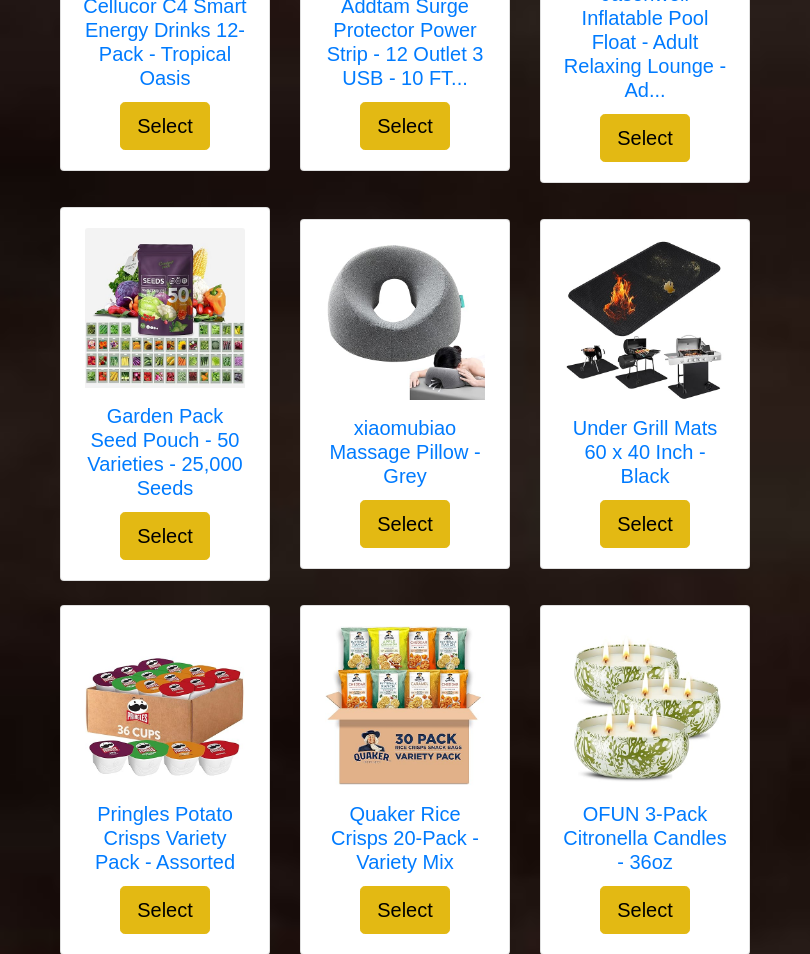 click on "Select" at bounding box center [405, 525] 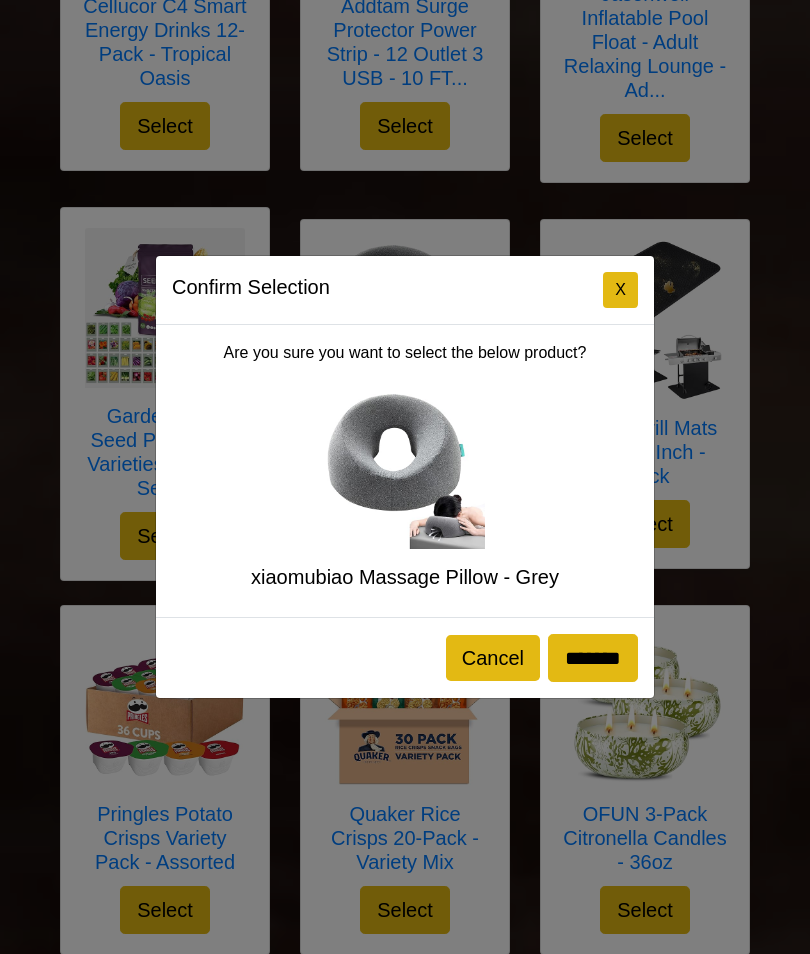 click on "X" at bounding box center (620, 290) 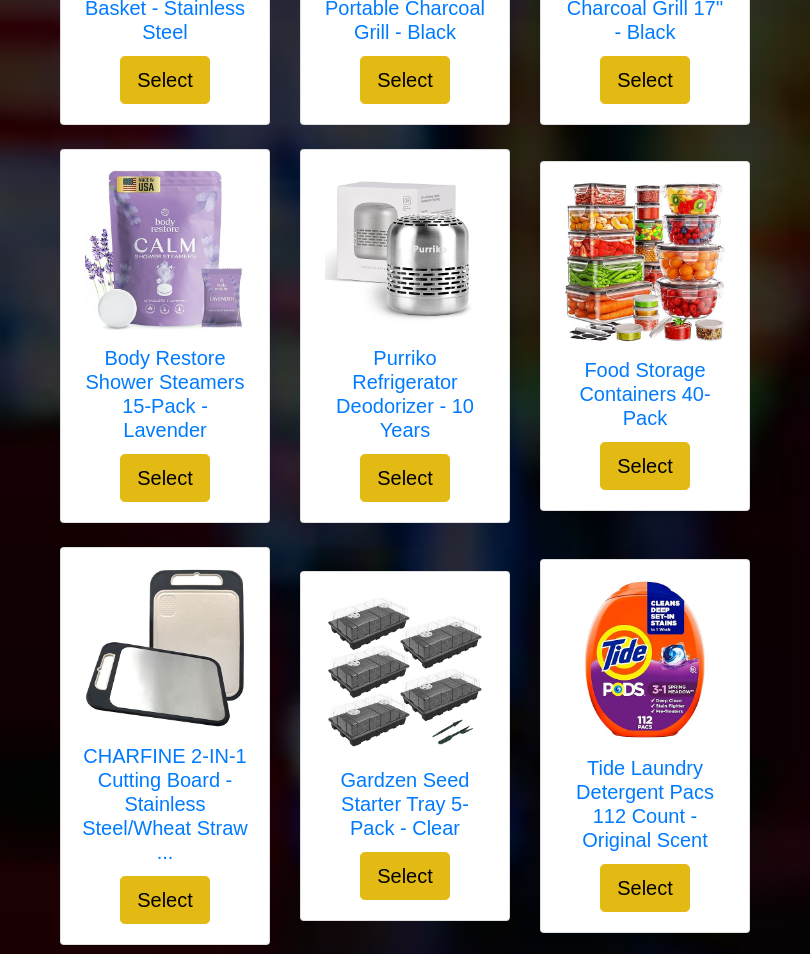 scroll, scrollTop: 2924, scrollLeft: 0, axis: vertical 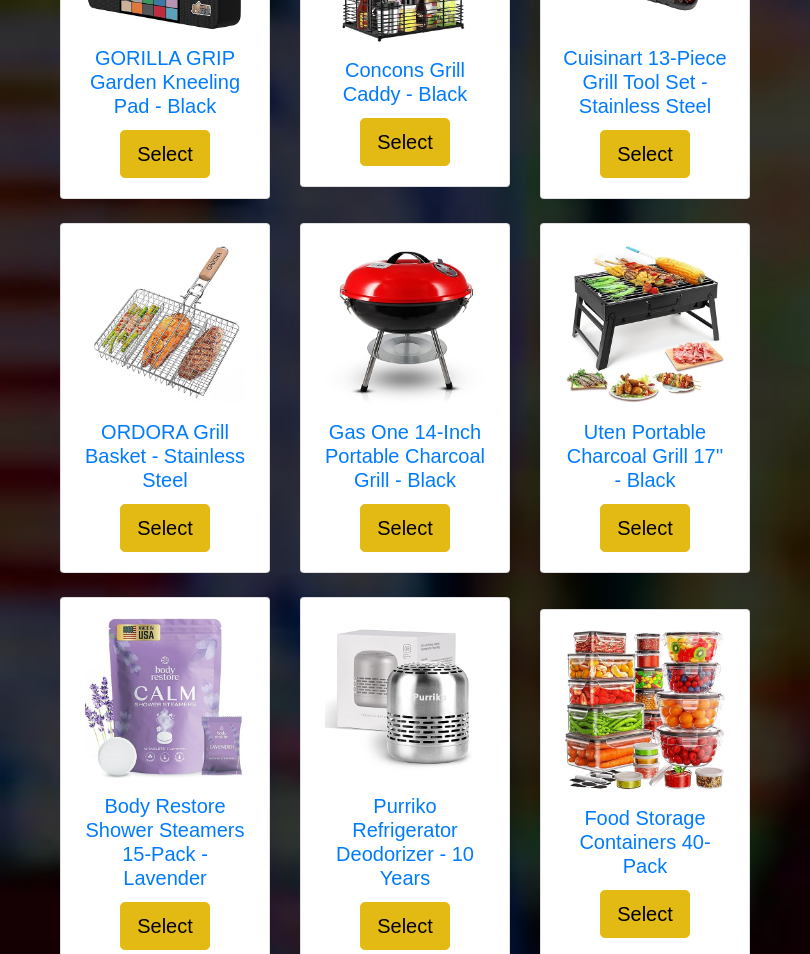 click on "Select" at bounding box center [405, 529] 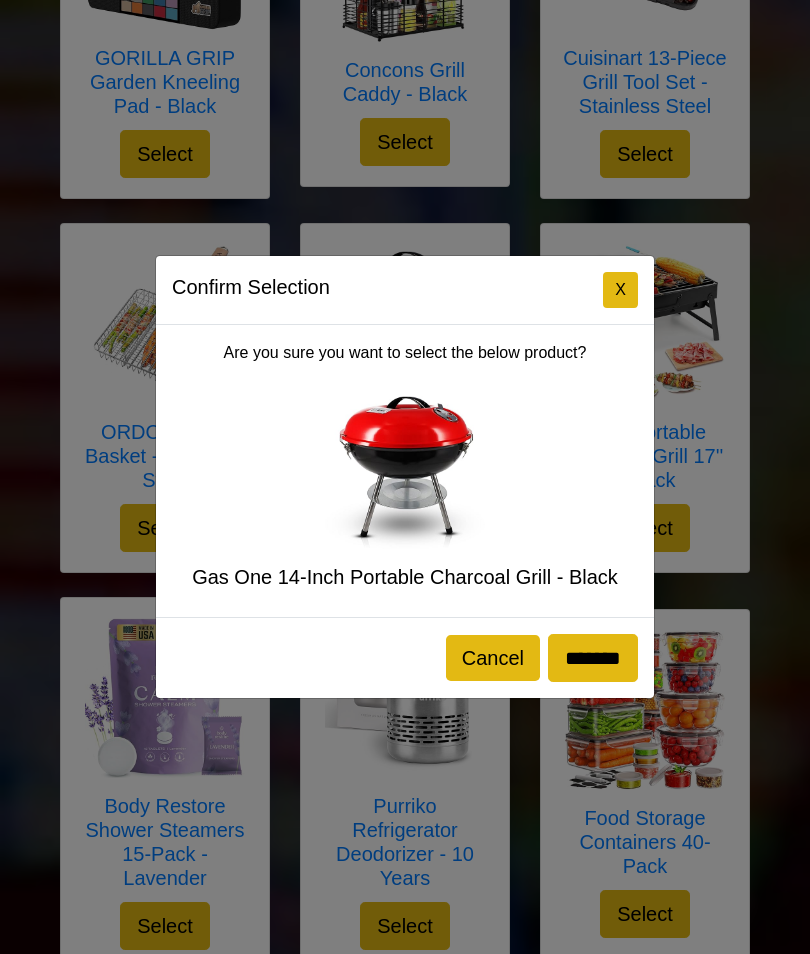click on "Confirm Selection
X
Are you sure you want to select the below product?
Gas One 14-Inch Portable Charcoal Grill - Black
Cancel
*******" at bounding box center (405, 477) 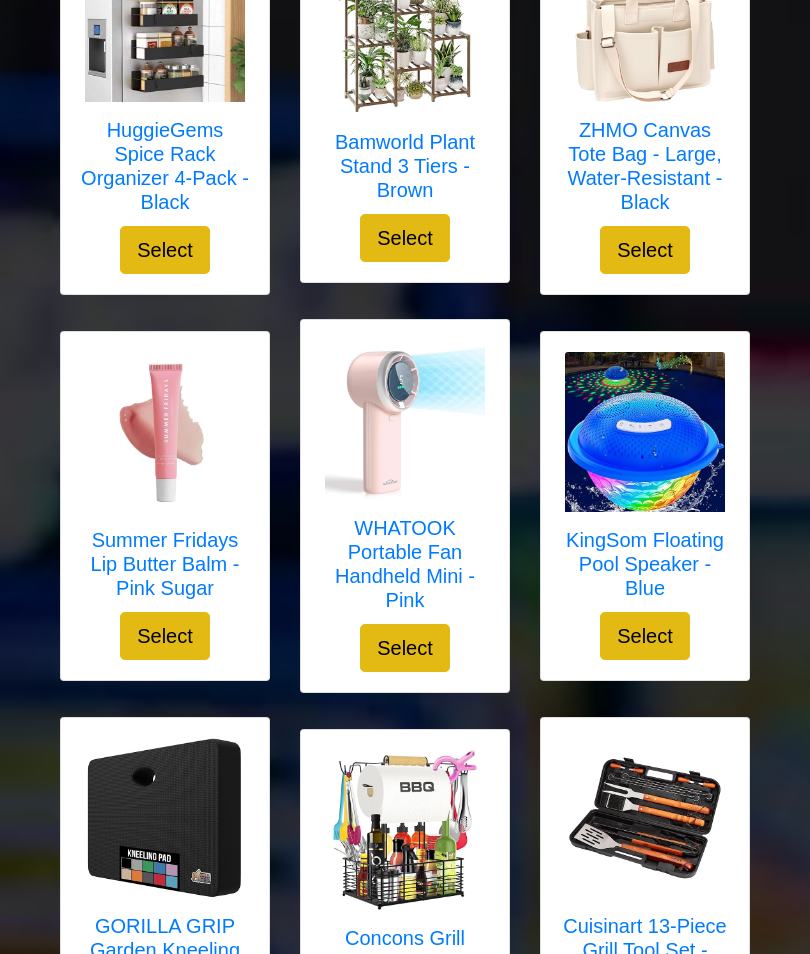 scroll, scrollTop: 1592, scrollLeft: 0, axis: vertical 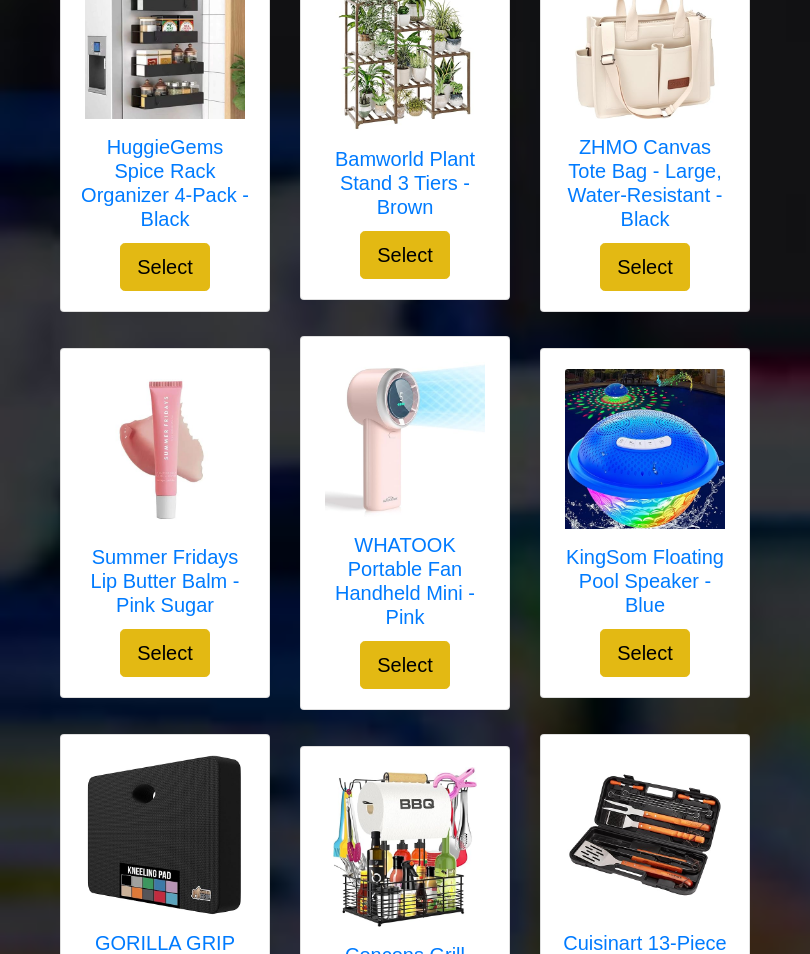 click on "Select" at bounding box center [405, 665] 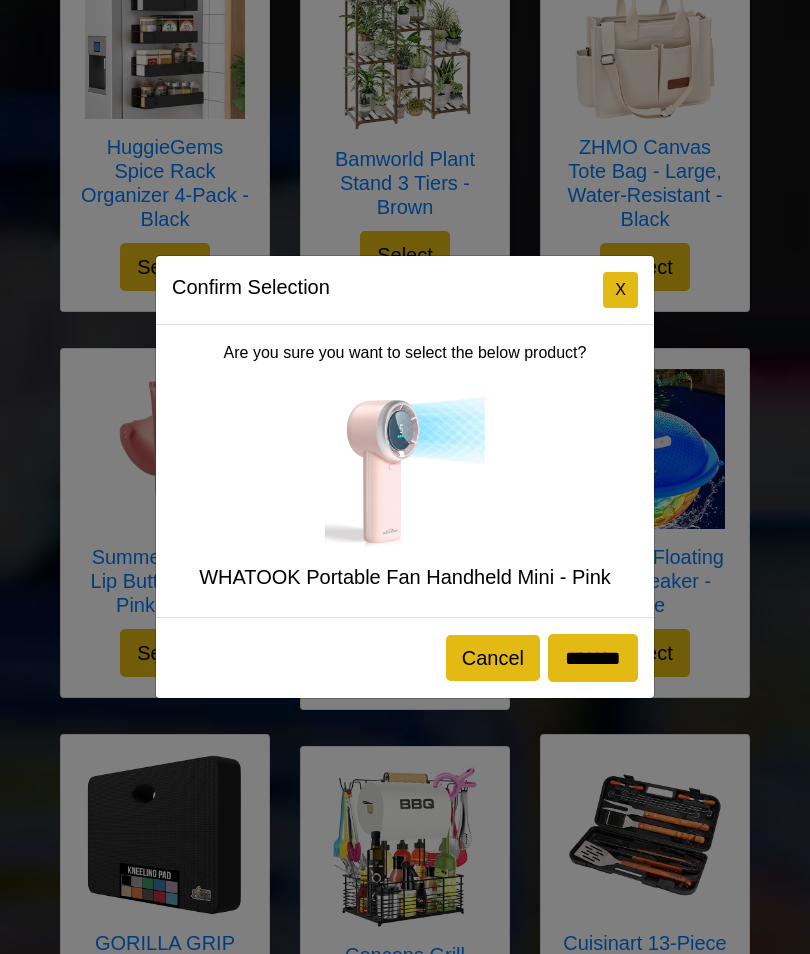 click on "X" at bounding box center [620, 290] 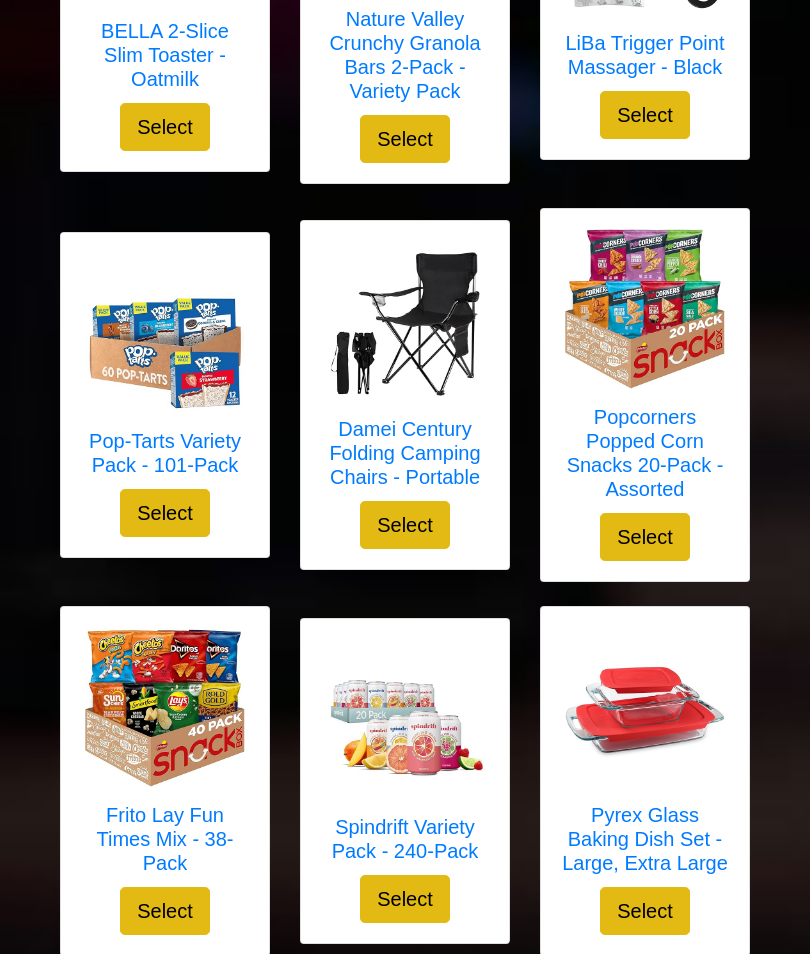 scroll, scrollTop: 4082, scrollLeft: 0, axis: vertical 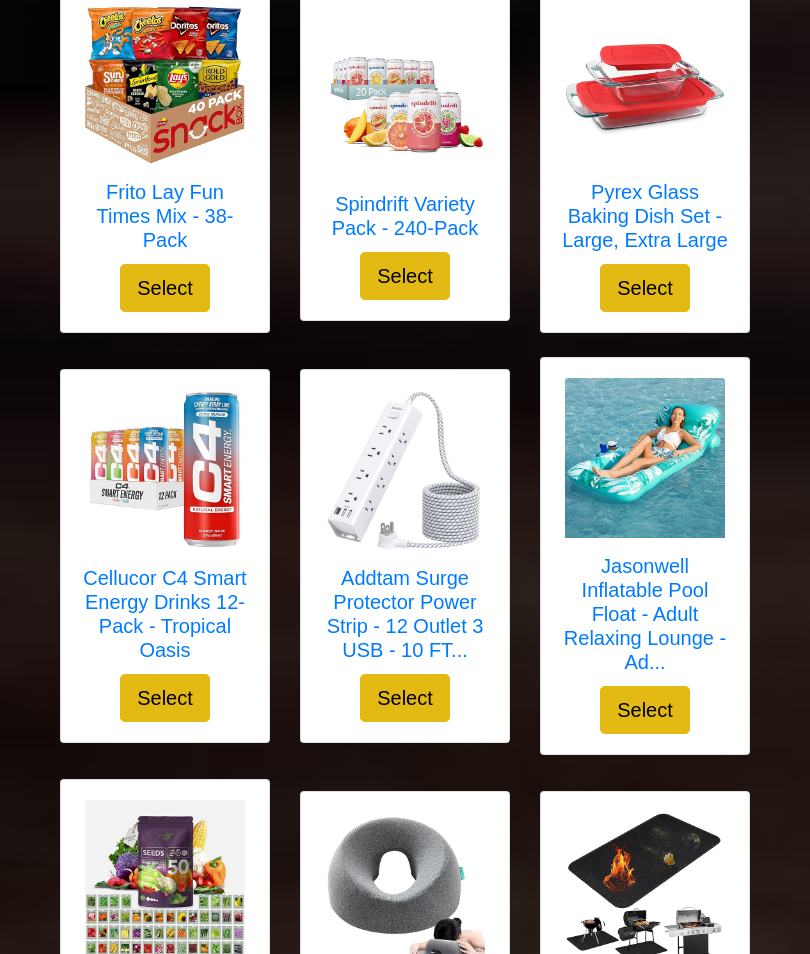 click at bounding box center [405, 893] 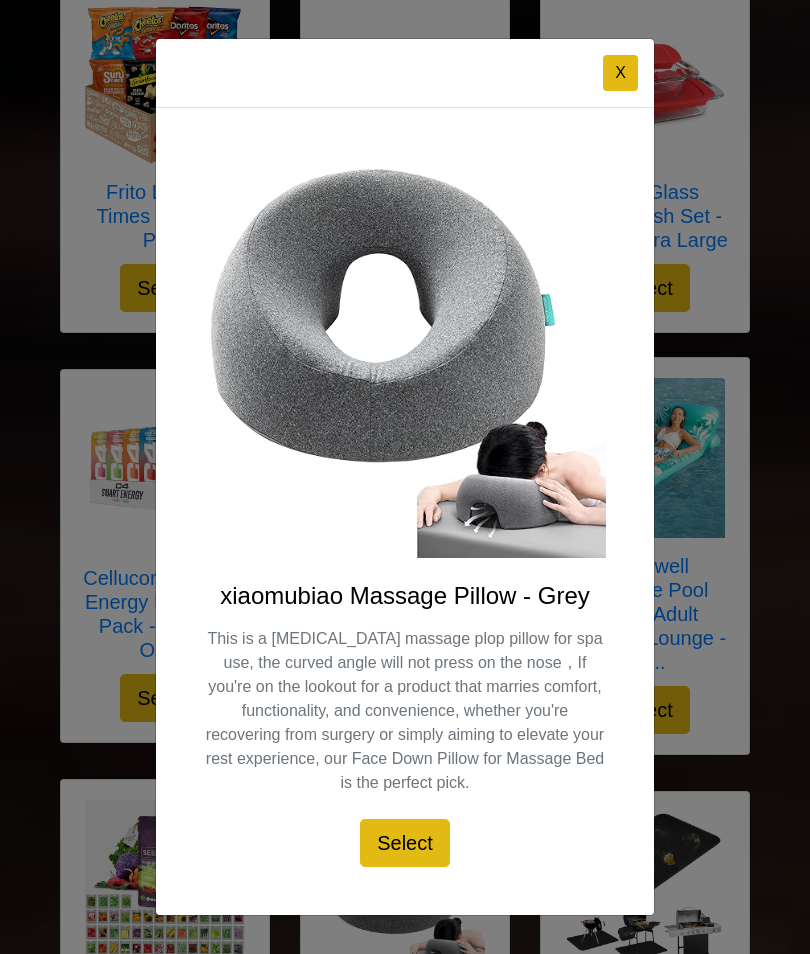 click on "X
xiaomubiao Massage Pillow - Grey
This is a memory foam massage plop pillow for spa use, the curved angle will not press on the nose，If you're on the lookout for a product that marries comfort, functionality, and convenience, whether you're recovering from surgery or simply aiming to elevate your rest experience, our Face Down Pillow for Massage Bed is the perfect pick.
Select" at bounding box center (405, 477) 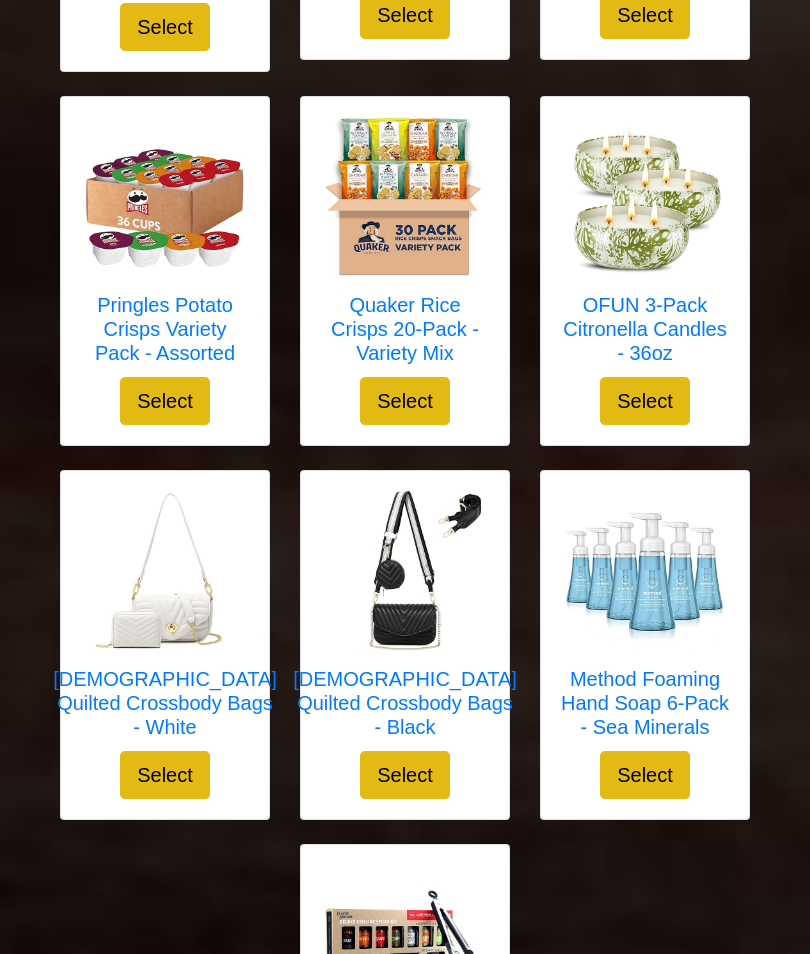 scroll, scrollTop: 5788, scrollLeft: 0, axis: vertical 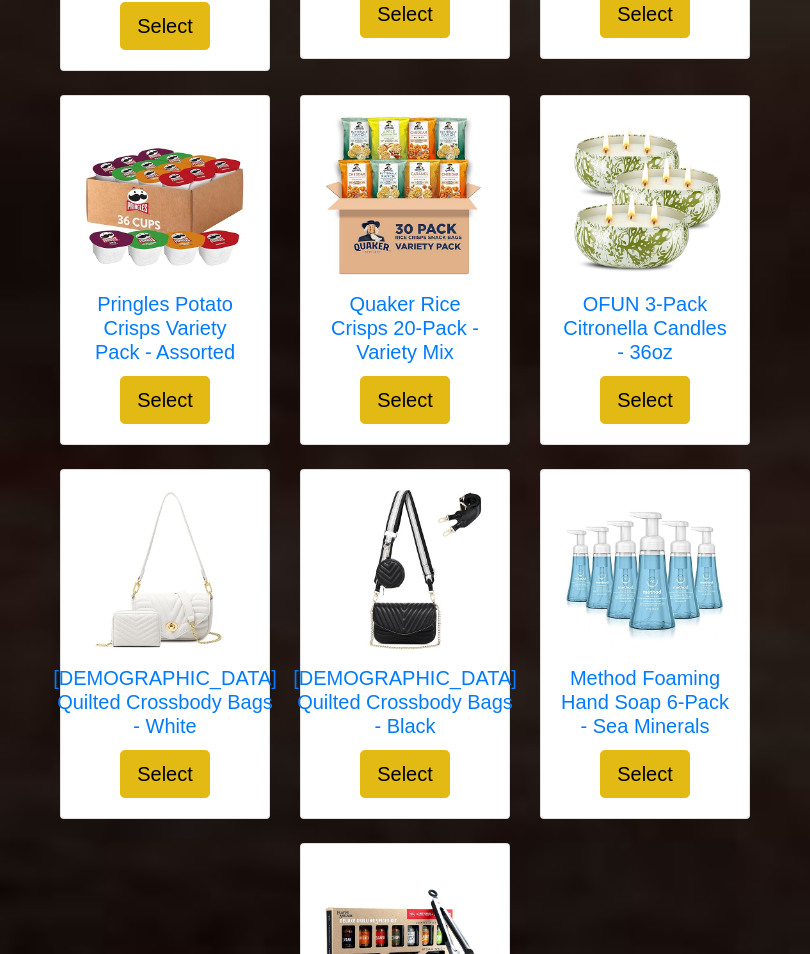 click at bounding box center [405, 571] 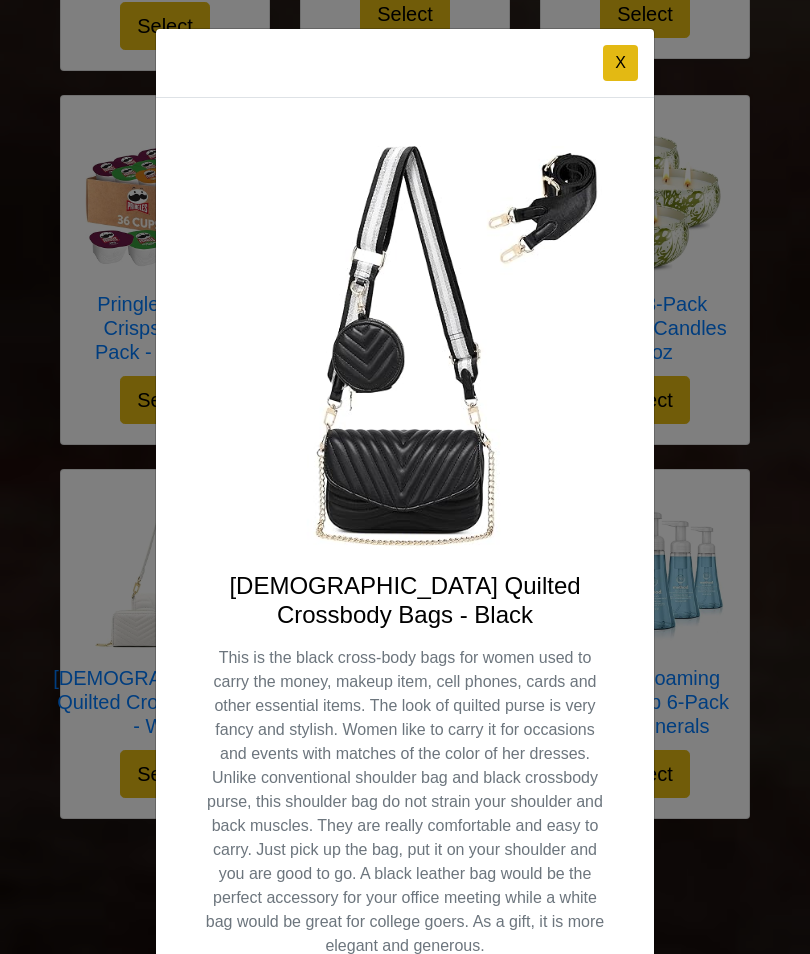 click on "X
JEEHAN Quilted Crossbody Bags - Black
This is the black cross-body bags for women used to carry the money, makeup item, cell phones, cards and other essential items. The look of quilted purse is very fancy and stylish. Women like to carry it for occasions and events with matches of the color of her dresses. Unlike conventional shoulder bag and black crossbody purse, this shoulder bag do not strain your shoulder and back muscles. They are really comfortable and easy to carry. Just pick up the bag, put it on your shoulder and you are good to go. A black leather bag would be the perfect accessory for your office meeting while a white bag would be great for college goers. As a gift, it is more elegant and generous." at bounding box center [405, 477] 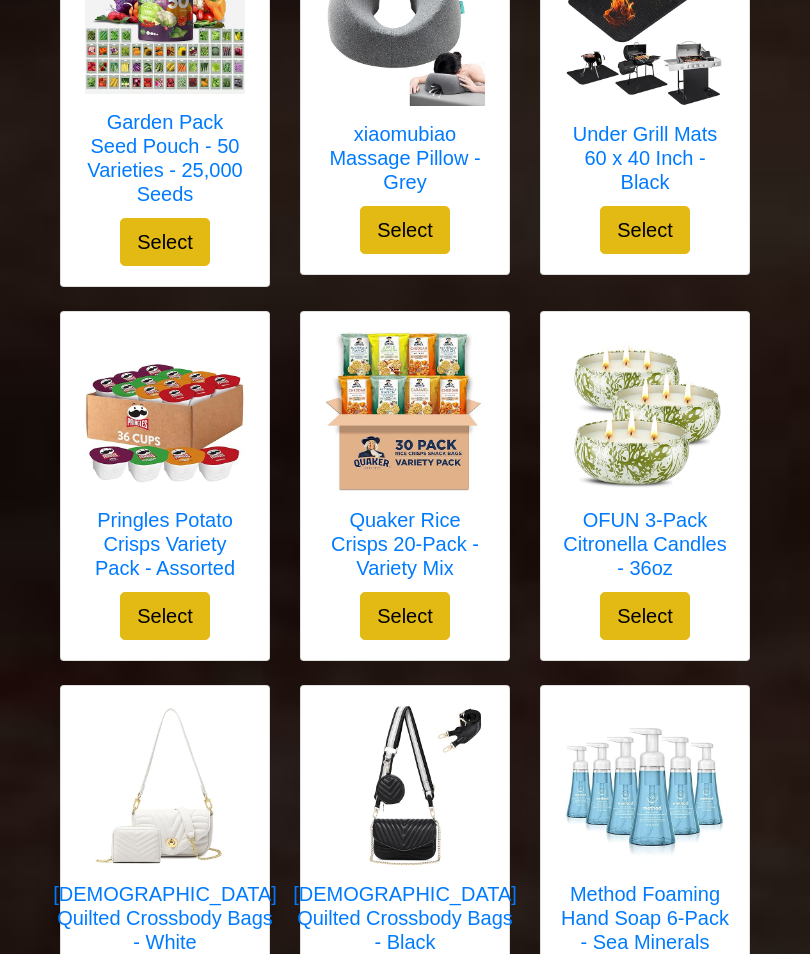 scroll, scrollTop: 5572, scrollLeft: 0, axis: vertical 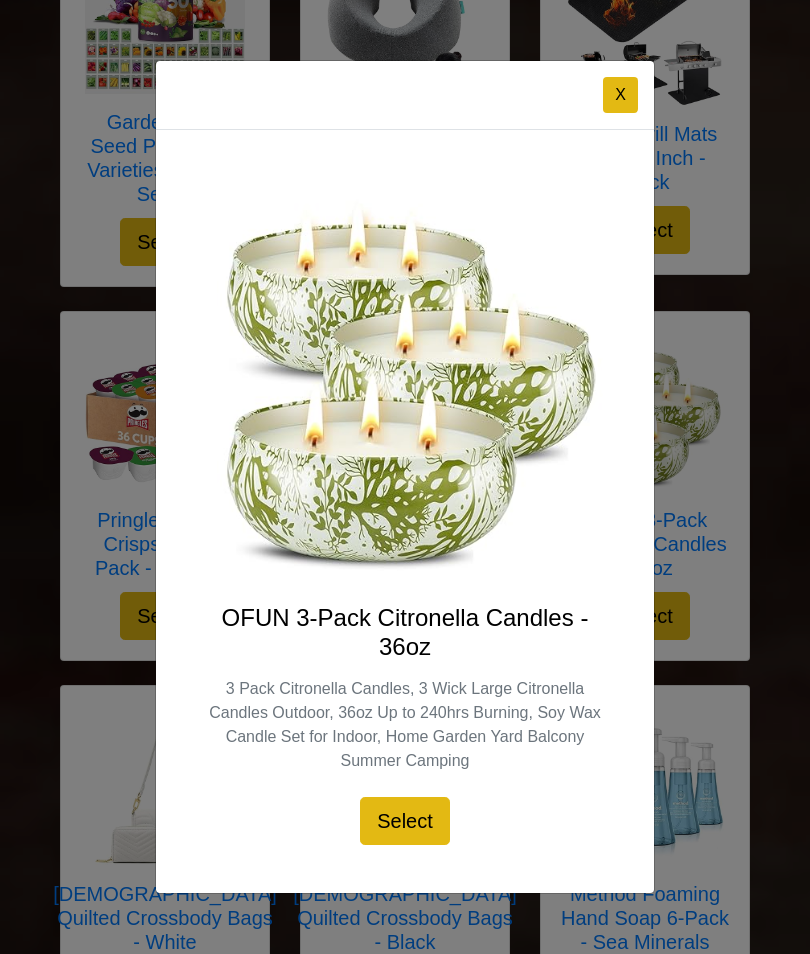 click on "X
OFUN 3-Pack Citronella Candles - 36oz
3 Pack Citronella Candles, 3 Wick Large Citronella Candles Outdoor, 36oz Up to 240hrs Burning, Soy Wax Candle Set for Indoor, Home Garden Yard Balcony Summer Camping
Select" at bounding box center [405, 477] 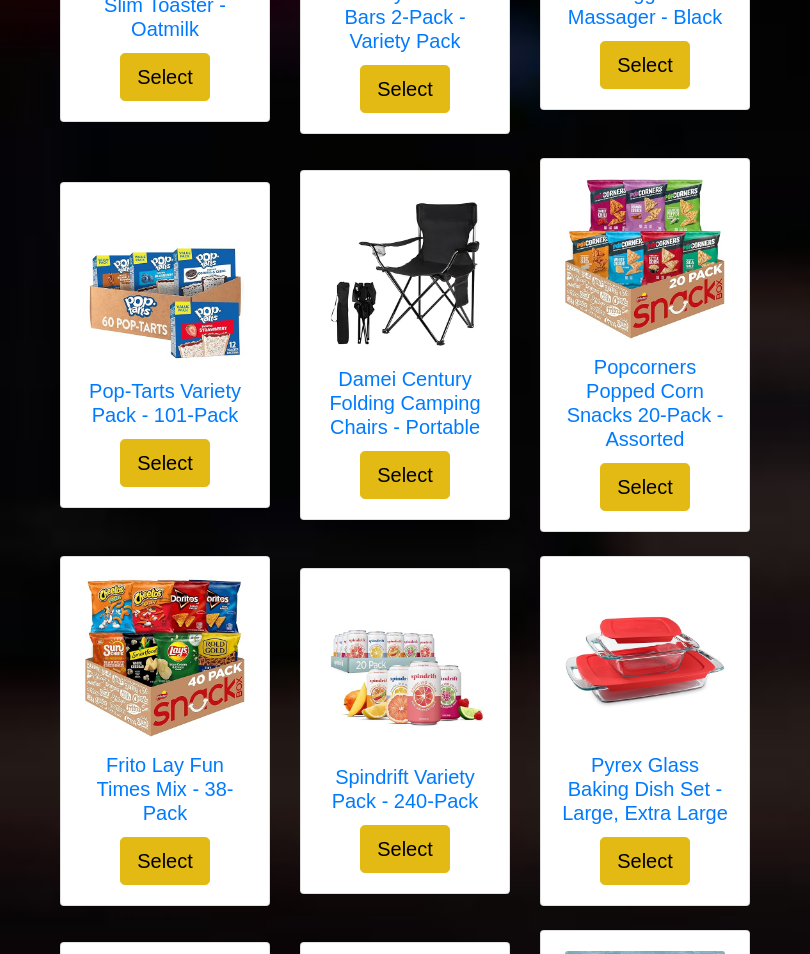 click on "Select" at bounding box center [405, 476] 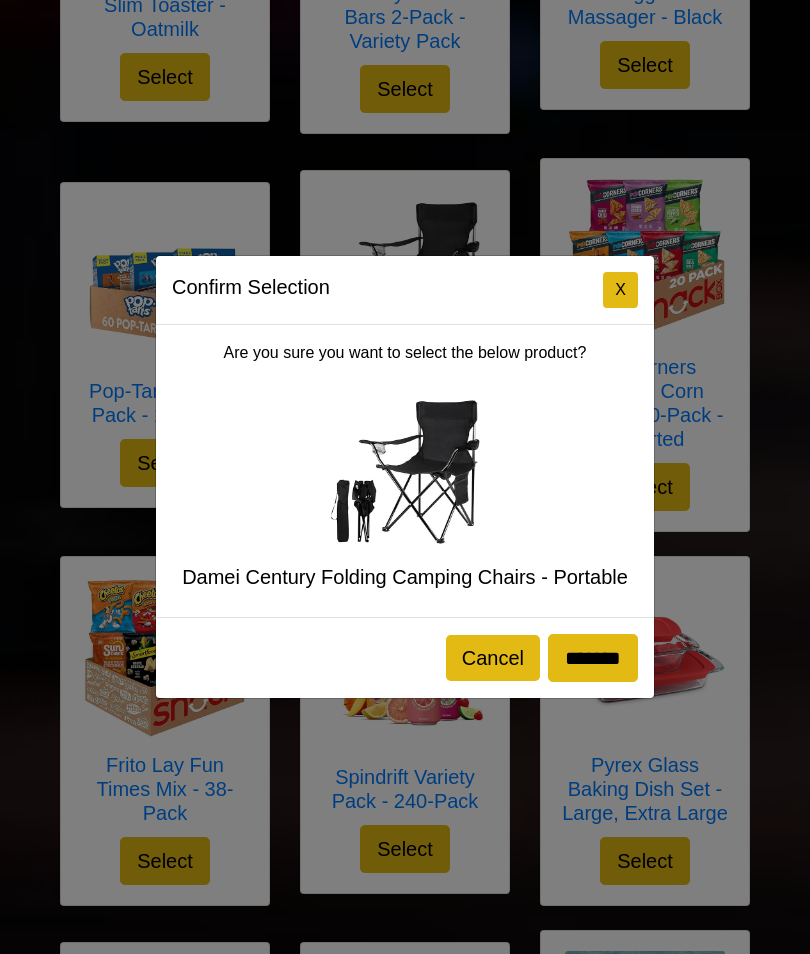click on "Confirm Selection
X
Are you sure you want to select the below product?
Damei Century Folding Camping Chairs - Portable
Cancel
*******" at bounding box center (405, 477) 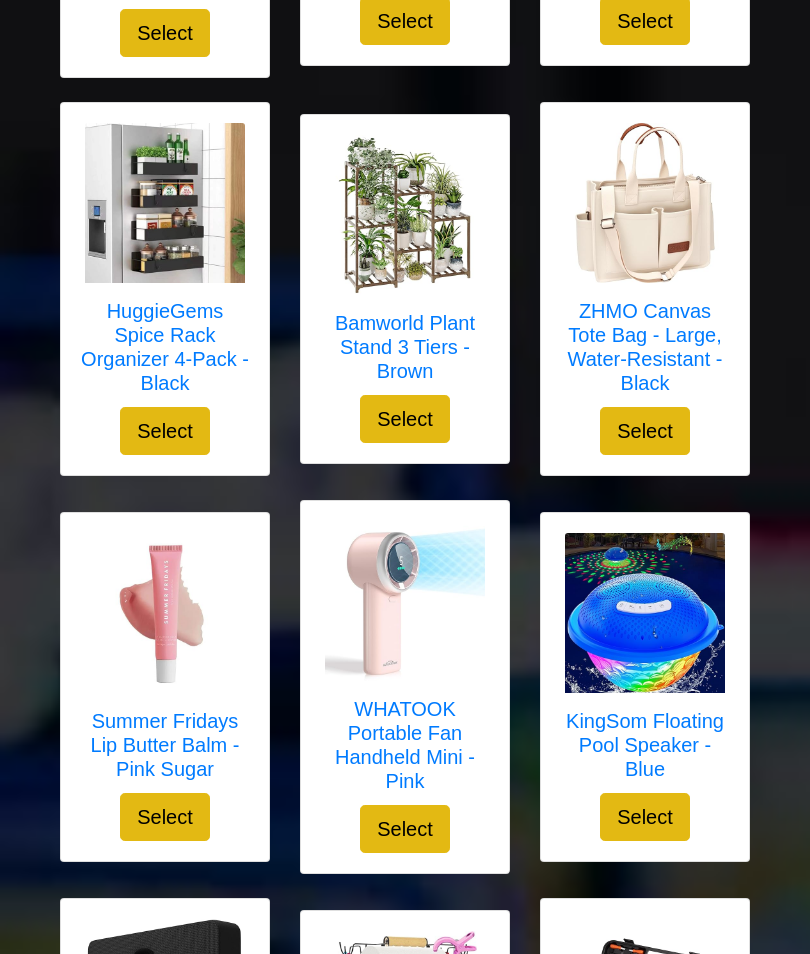 scroll, scrollTop: 1428, scrollLeft: 0, axis: vertical 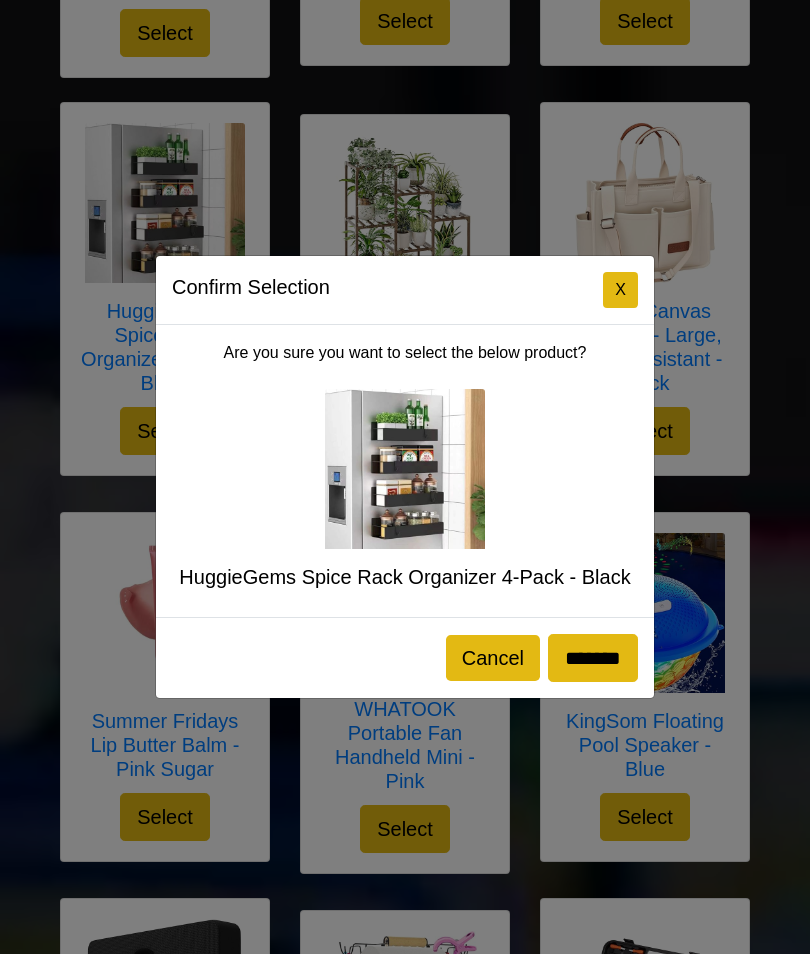 click on "X" at bounding box center (620, 290) 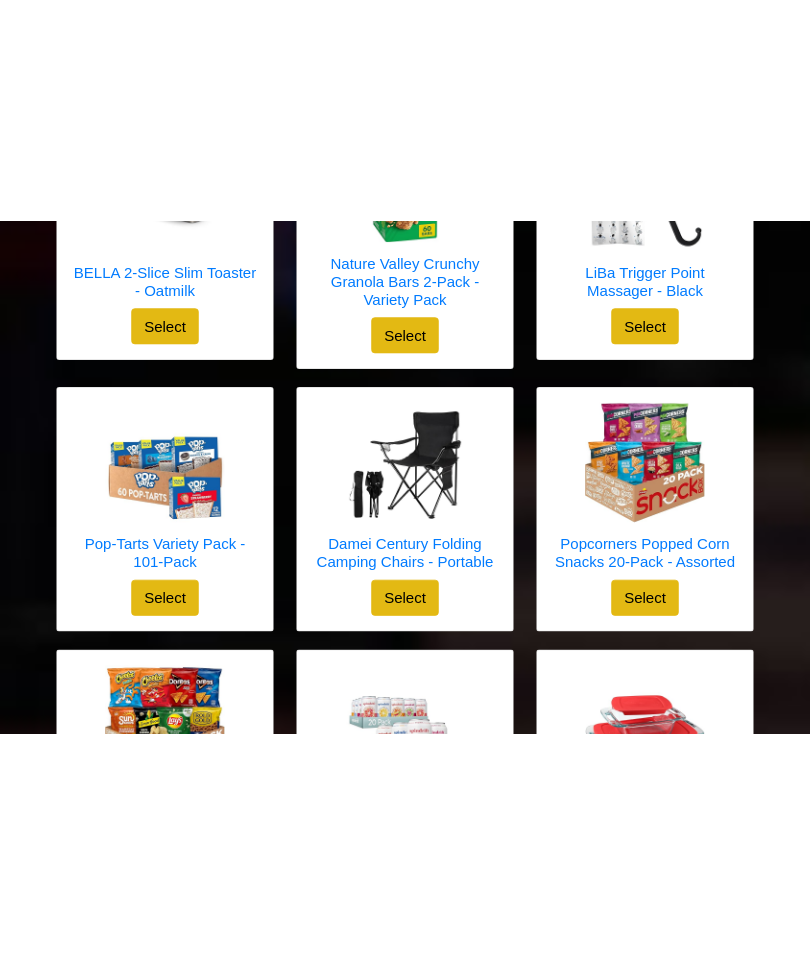 scroll, scrollTop: 4004, scrollLeft: 0, axis: vertical 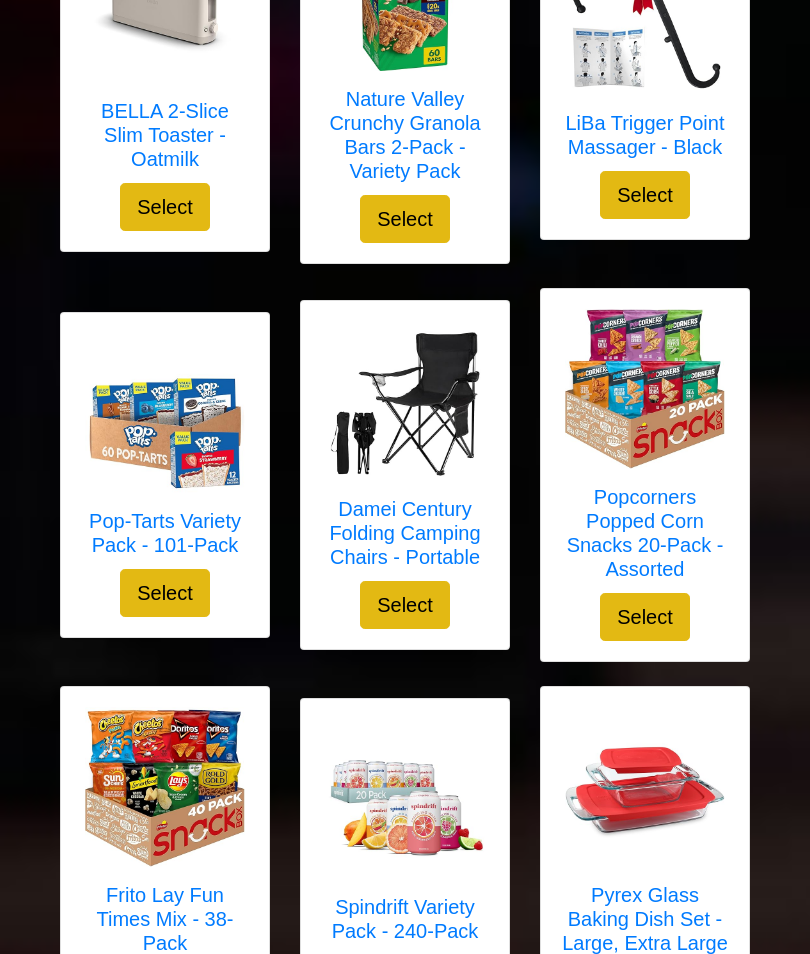 click on "Select" at bounding box center (405, 605) 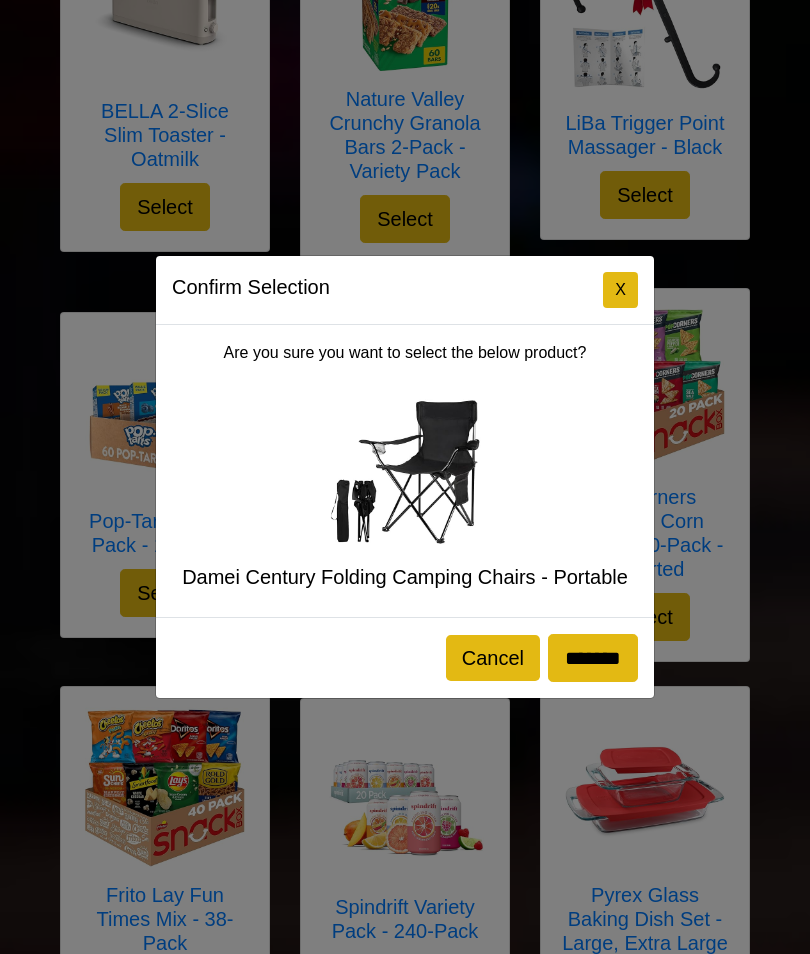 click on "*******" at bounding box center [593, 658] 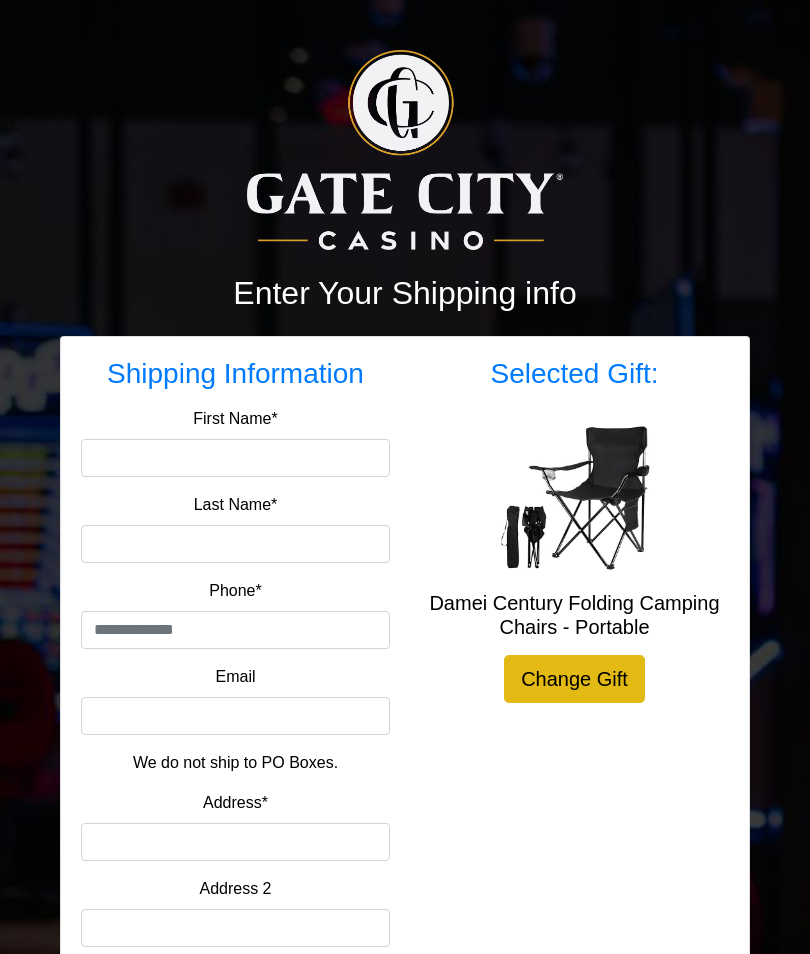 scroll, scrollTop: 0, scrollLeft: 0, axis: both 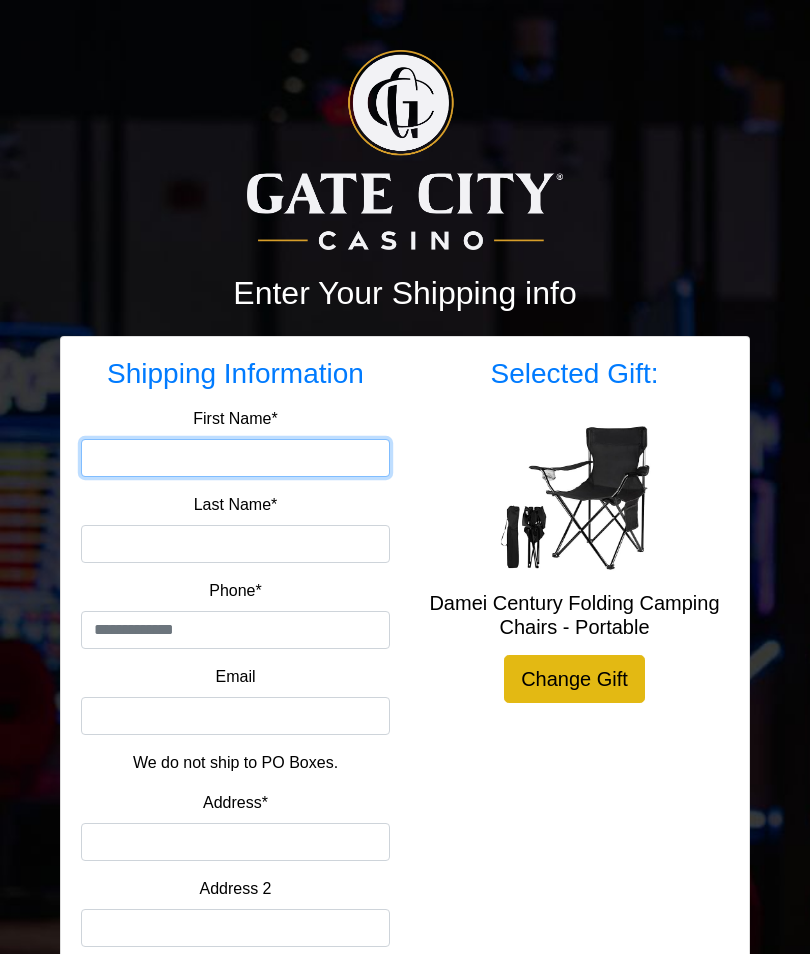 click on "First Name*" at bounding box center [235, 458] 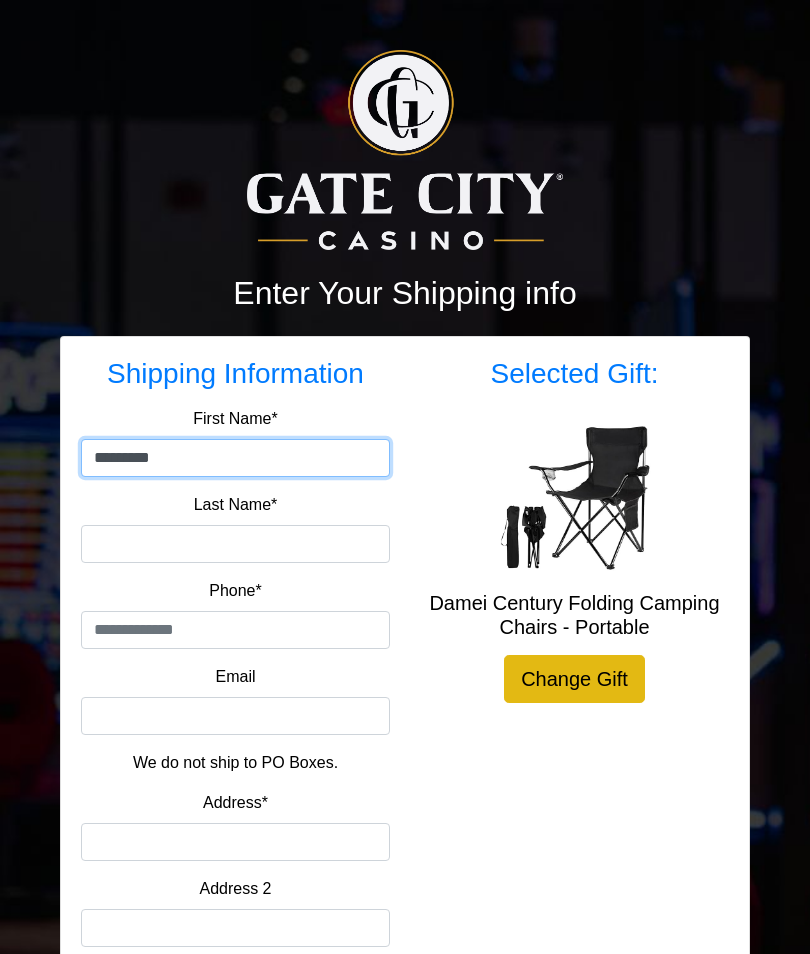 type on "*********" 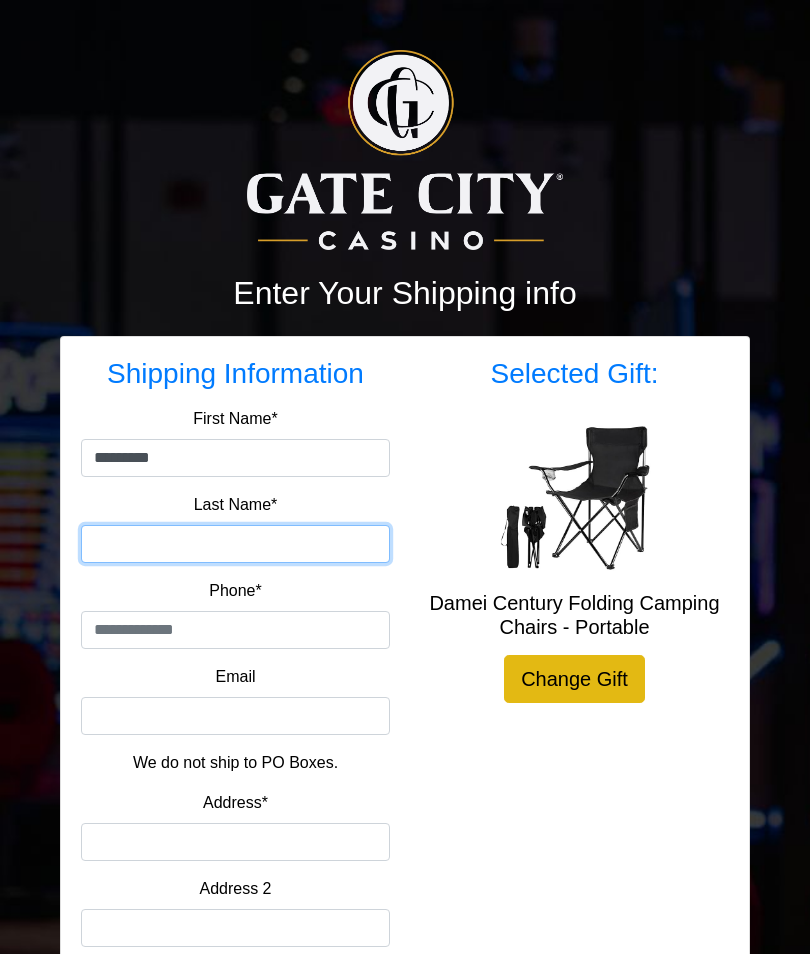 click on "Last Name*" at bounding box center (235, 544) 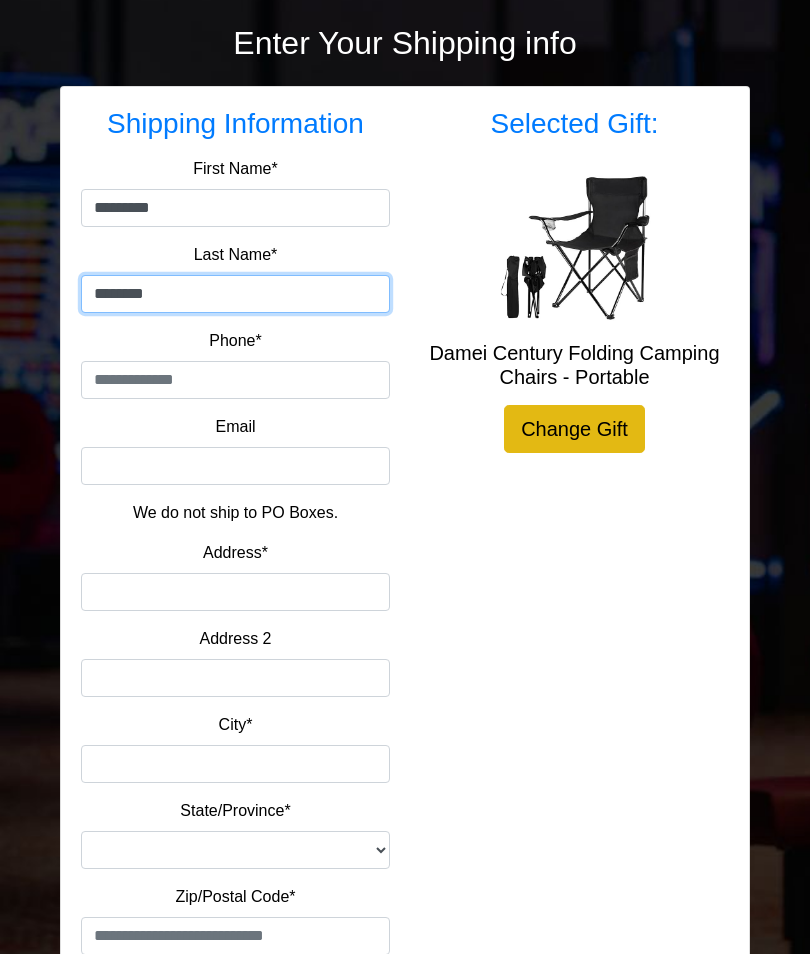 scroll, scrollTop: 270, scrollLeft: 0, axis: vertical 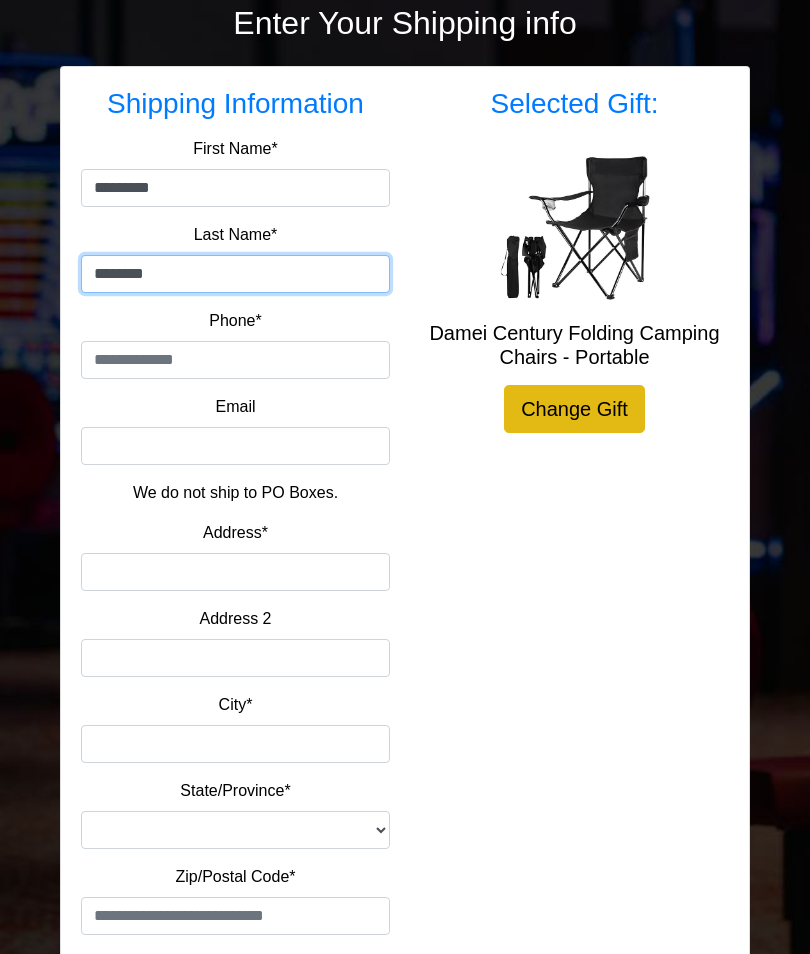 type on "********" 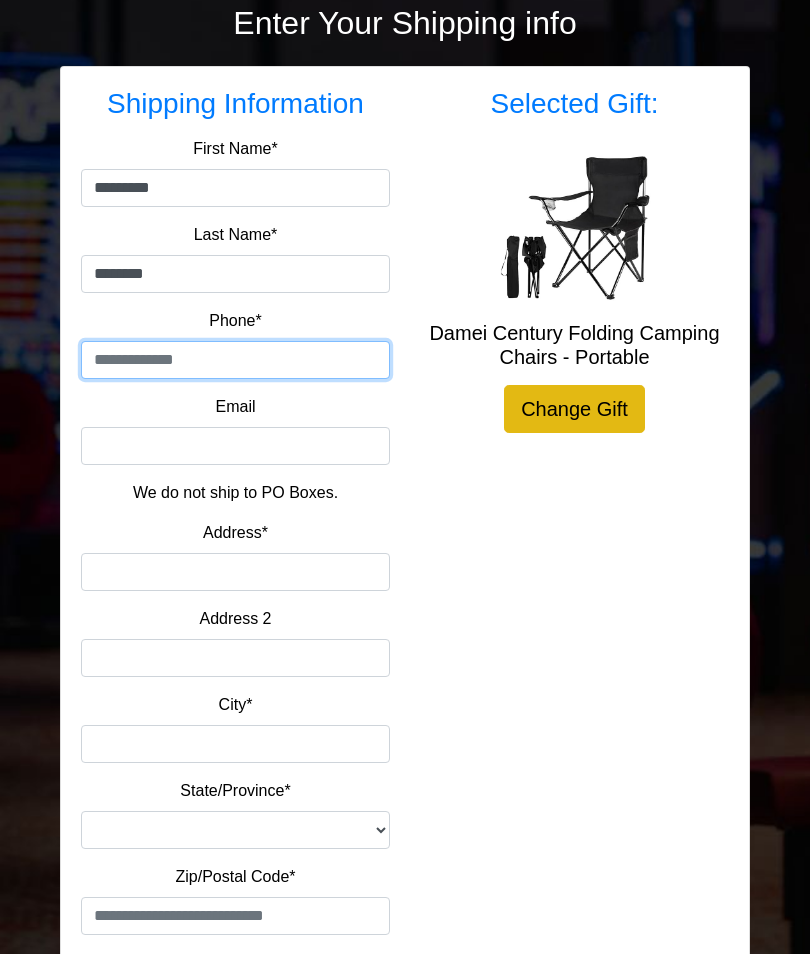 click at bounding box center (235, 360) 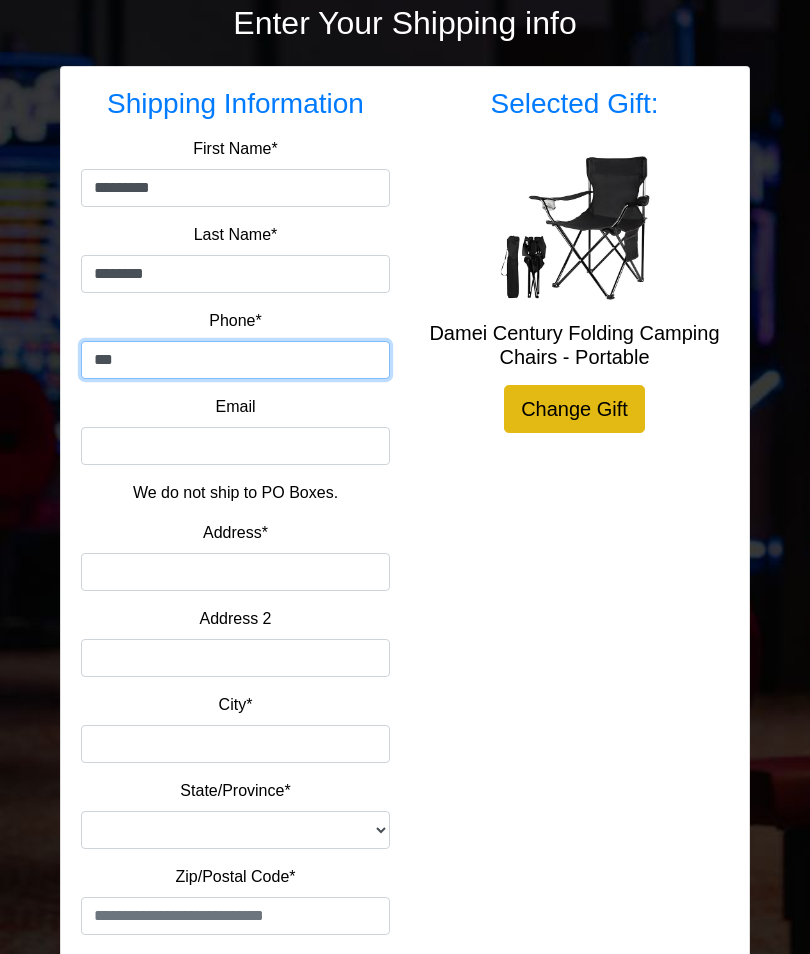 type on "**" 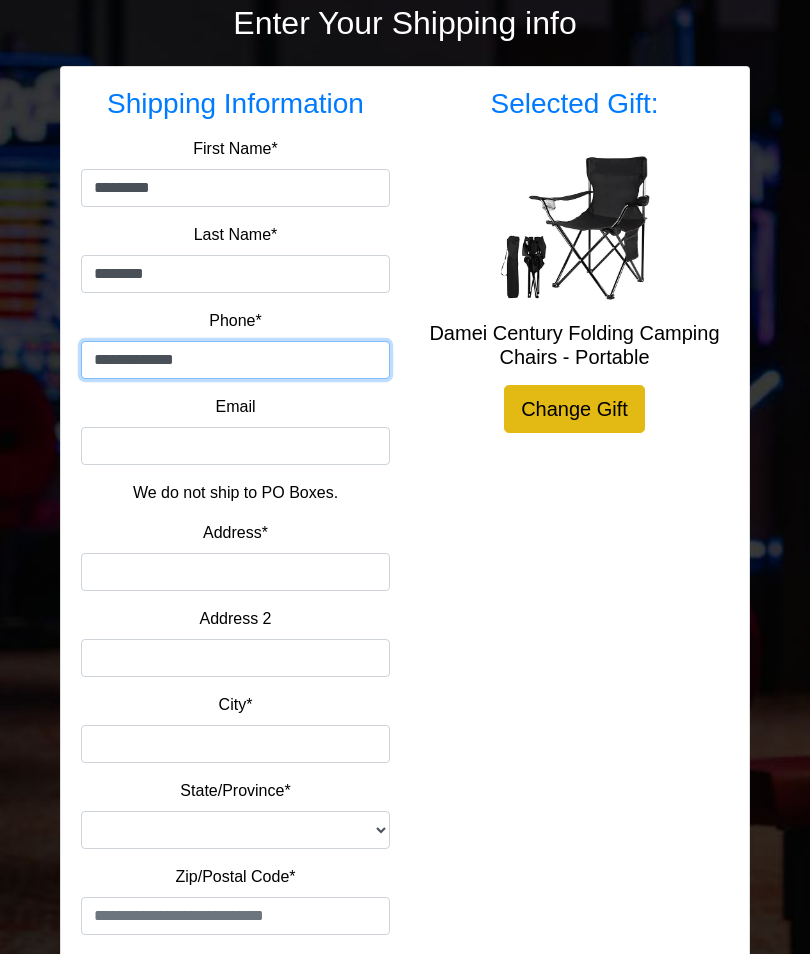 type on "**********" 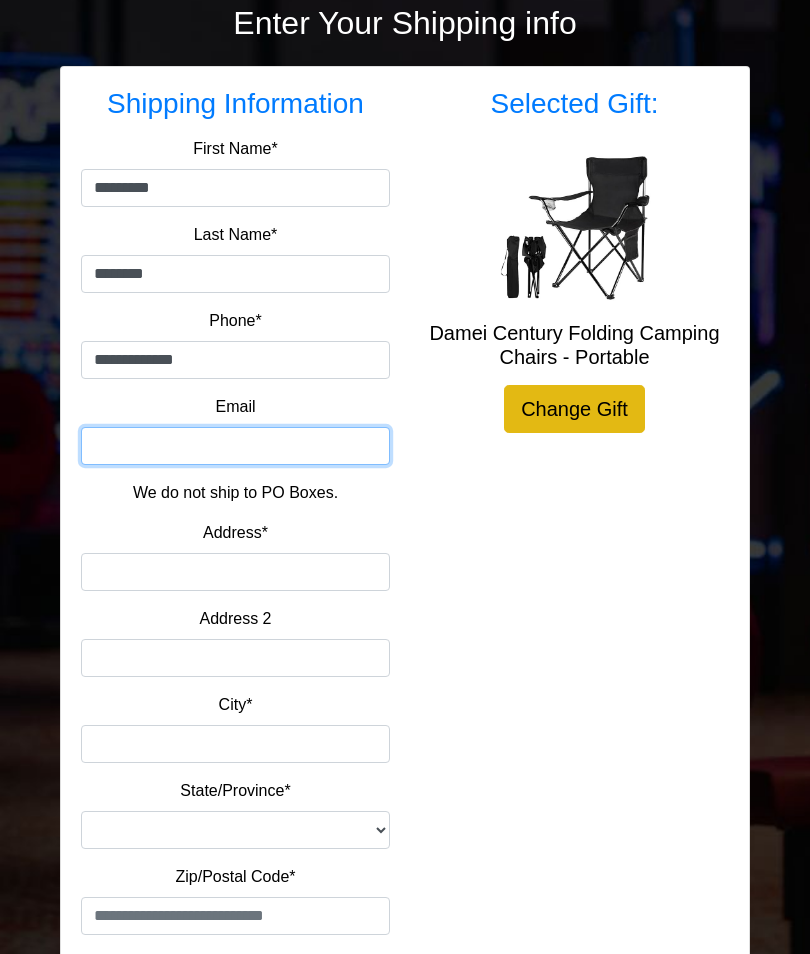 click on "Email" at bounding box center [235, 446] 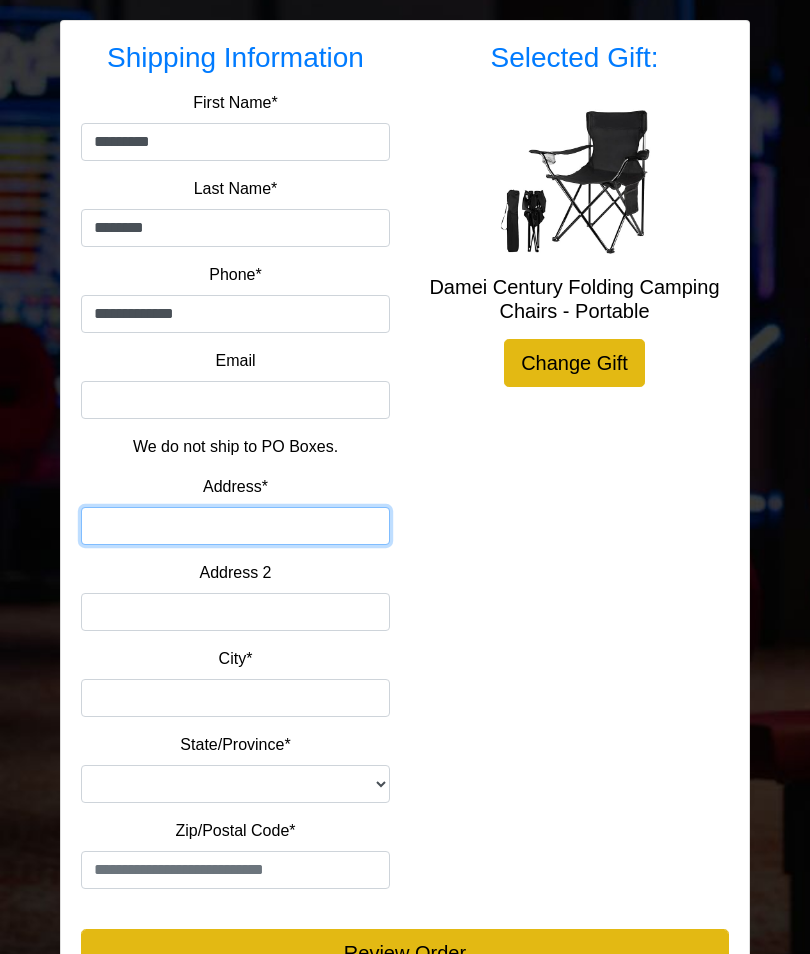 click on "Address*" at bounding box center (235, 526) 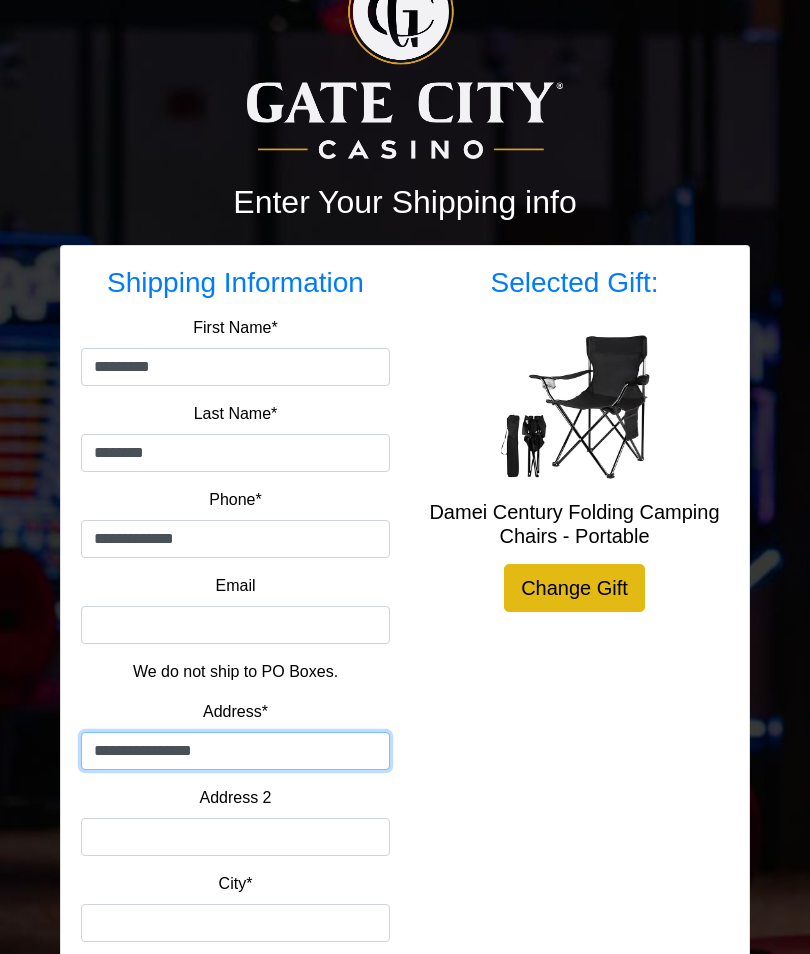 scroll, scrollTop: 88, scrollLeft: 0, axis: vertical 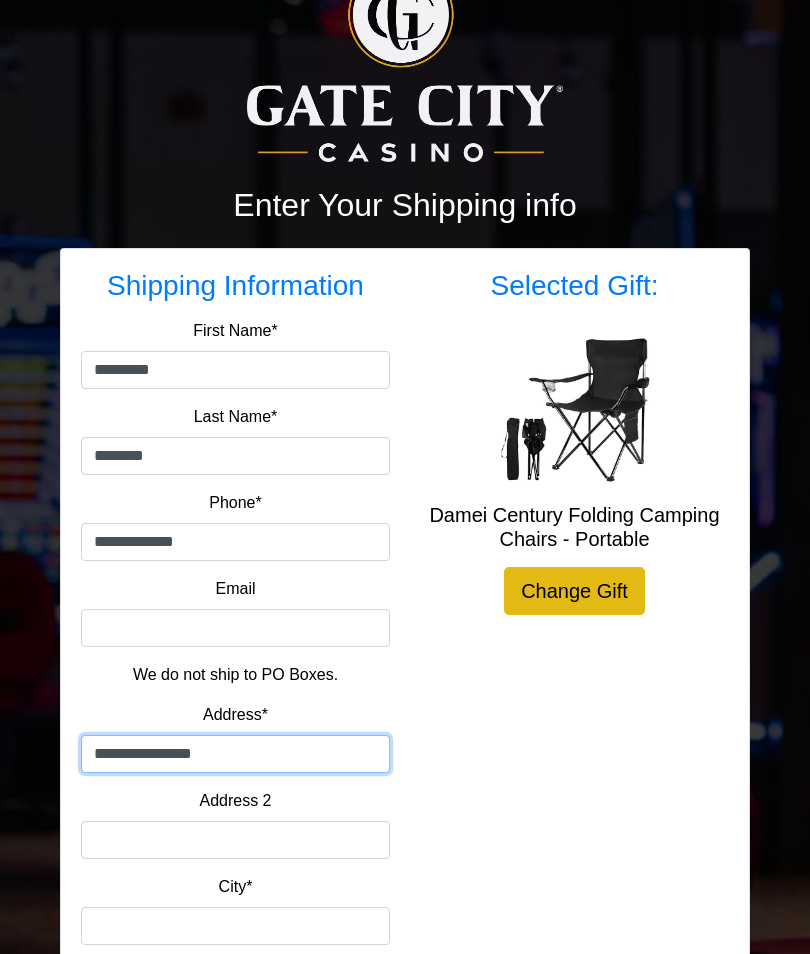 type on "**********" 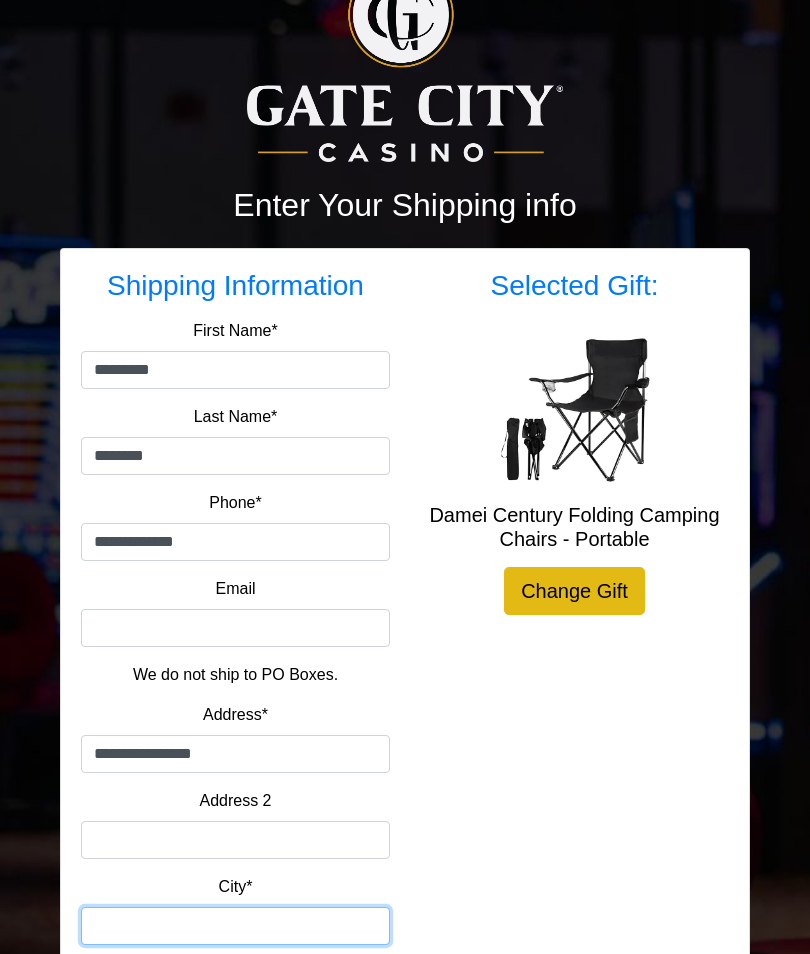 click on "City*" at bounding box center [235, 926] 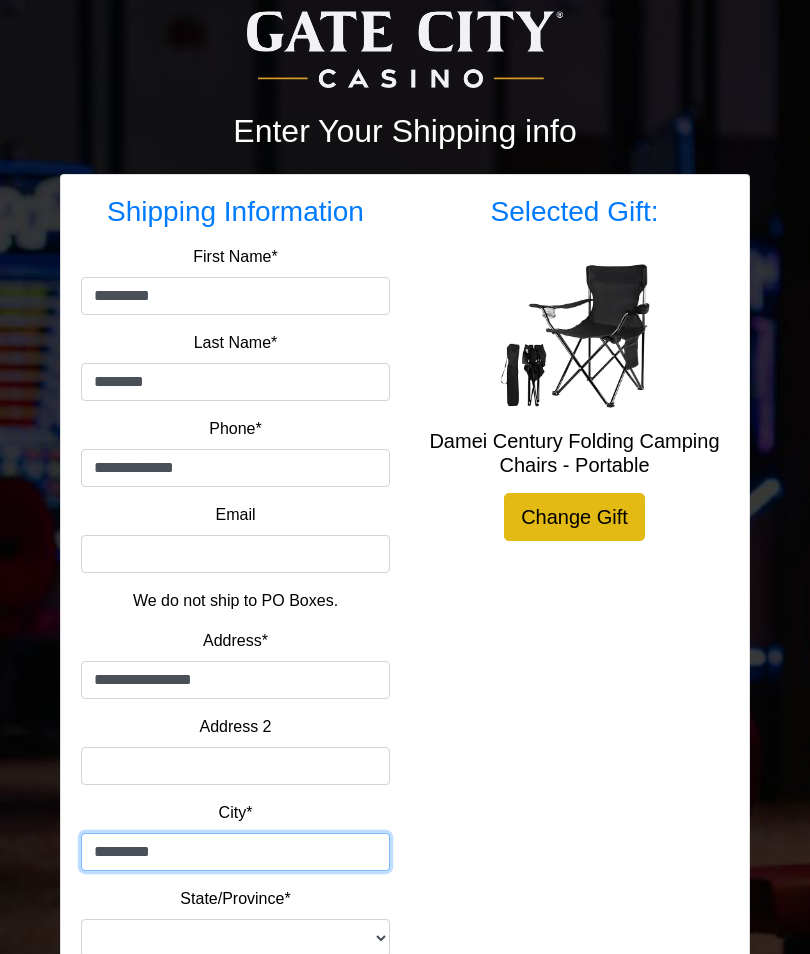 type on "*********" 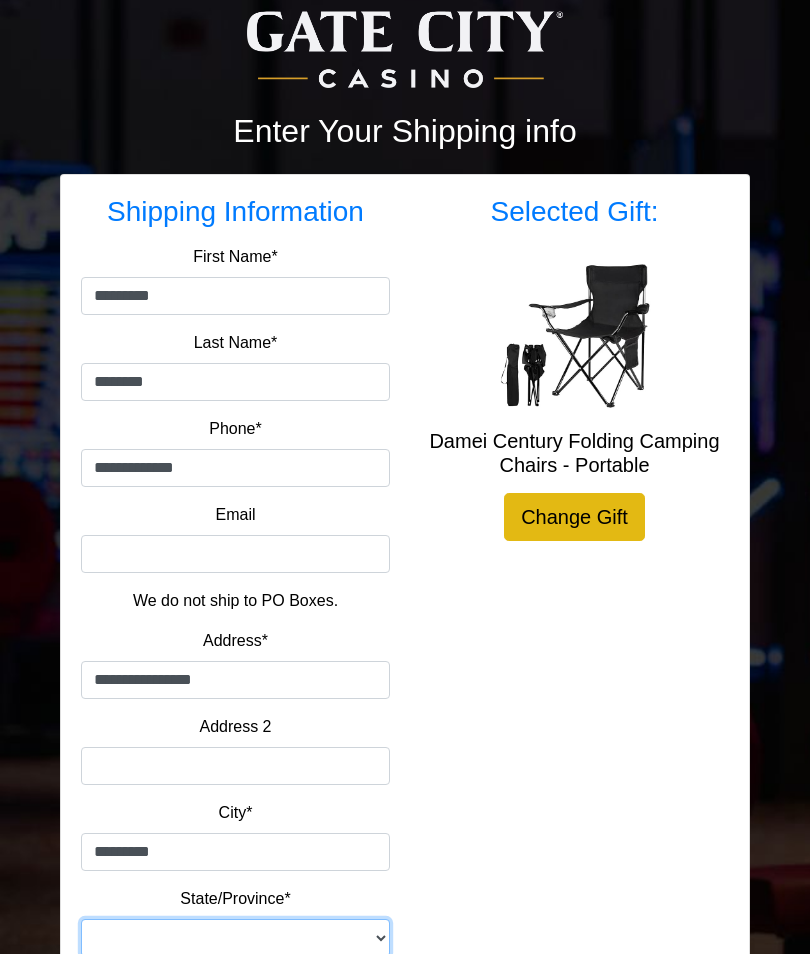 click on "**********" at bounding box center (235, 939) 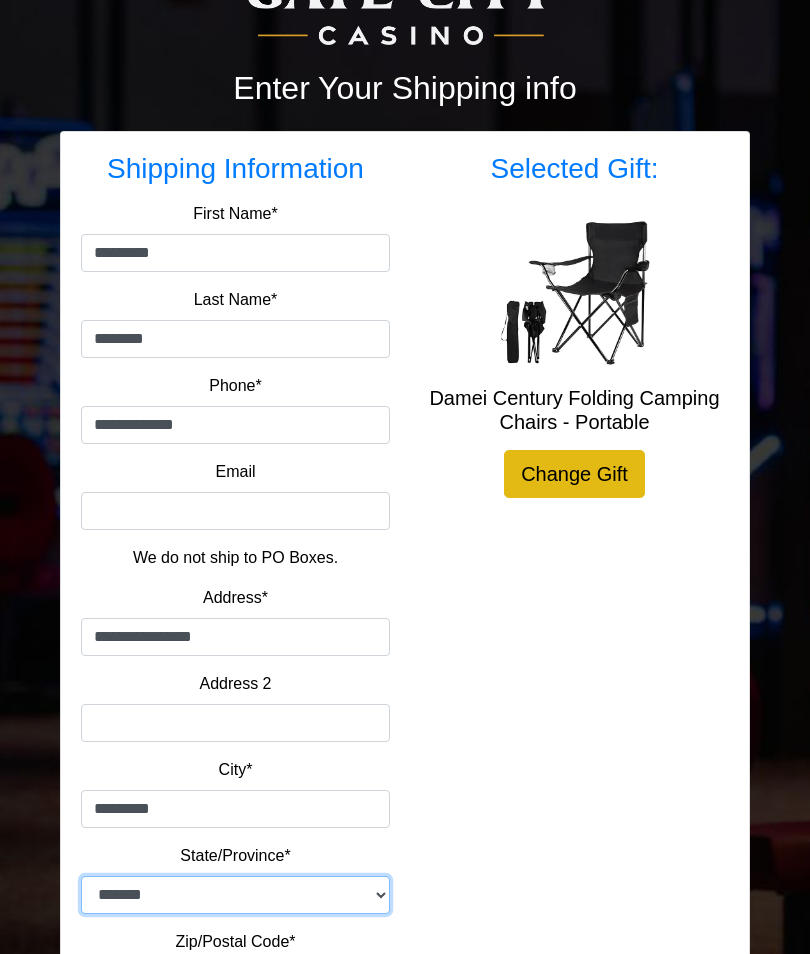 scroll, scrollTop: 316, scrollLeft: 0, axis: vertical 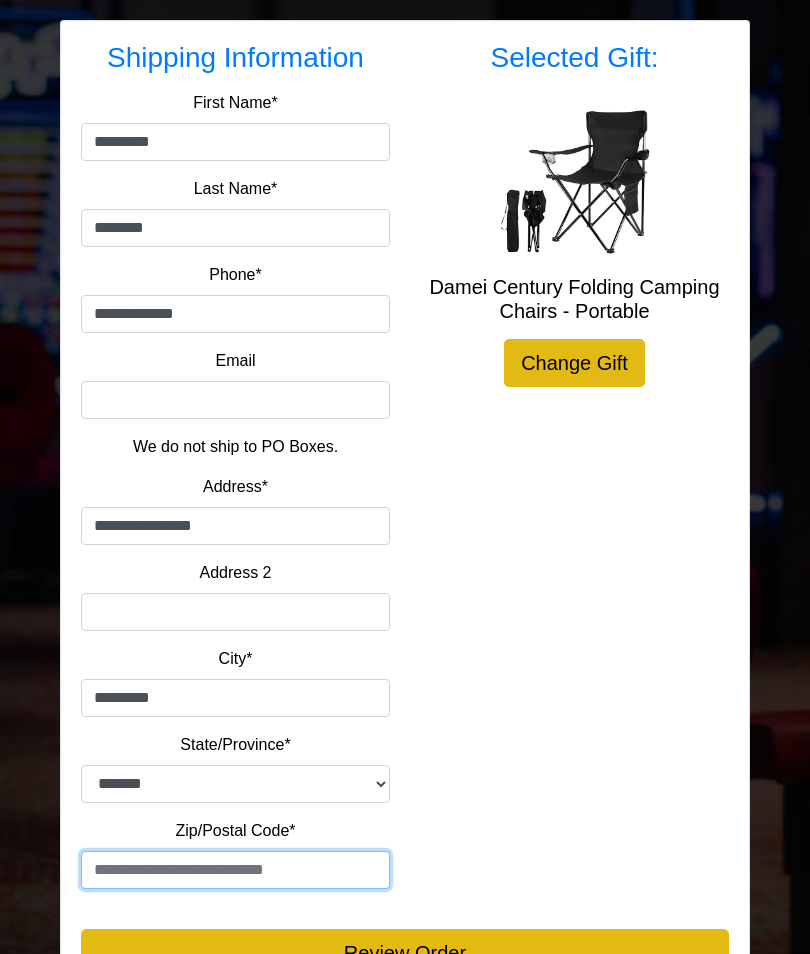 click at bounding box center [235, 870] 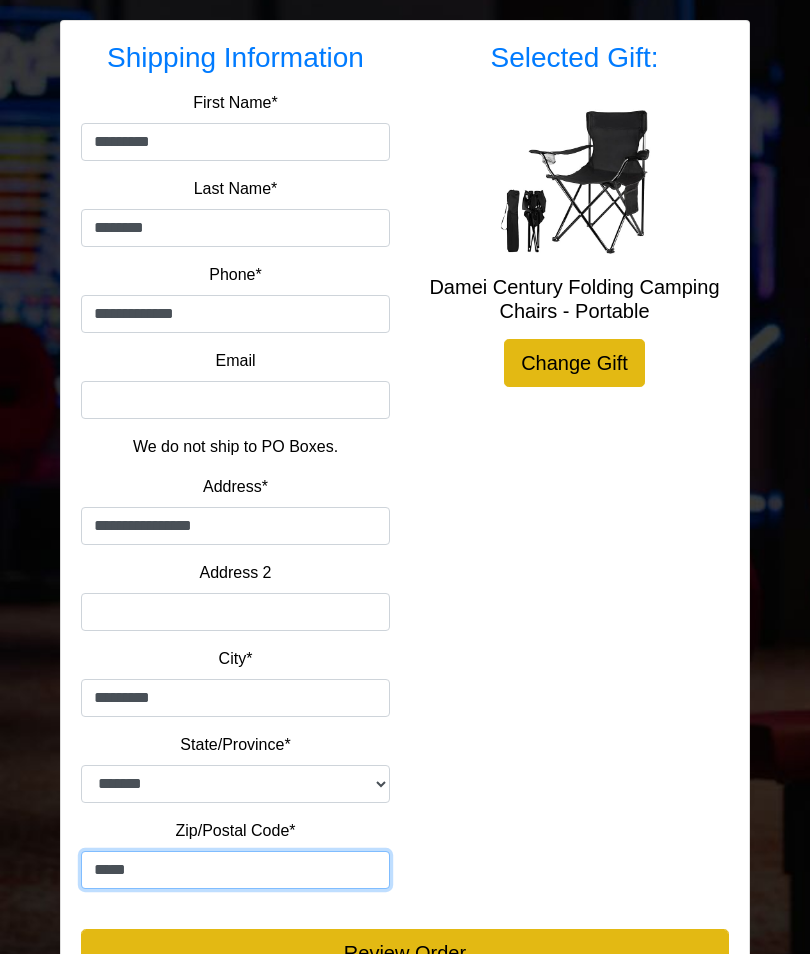 type on "*****" 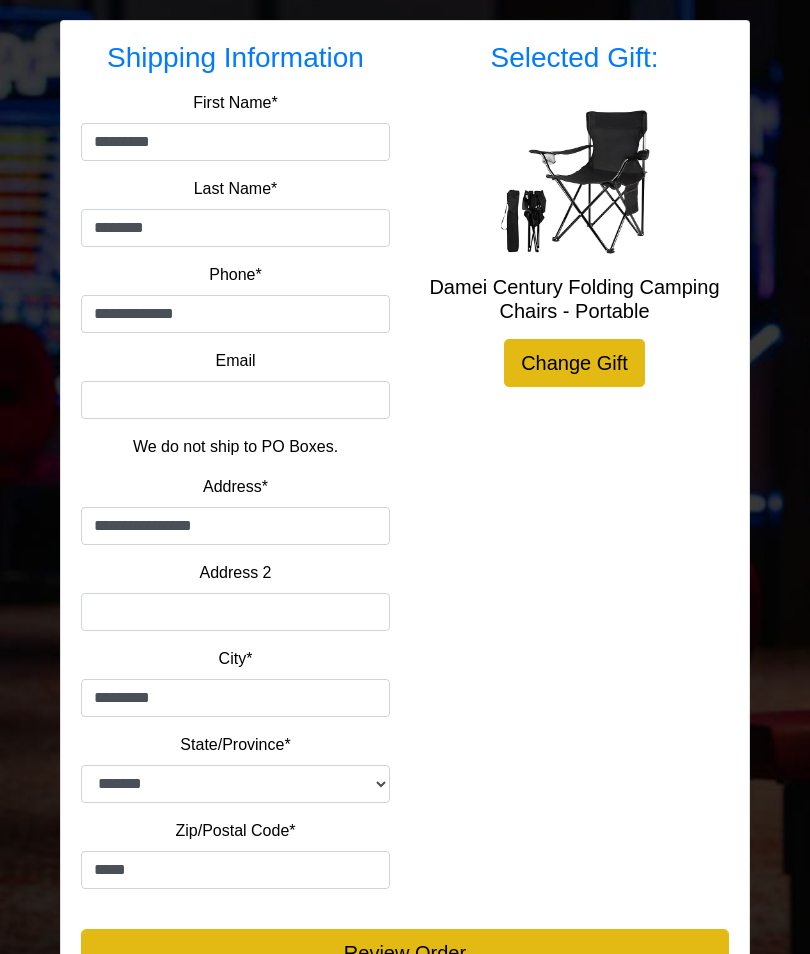click on "Review Order" at bounding box center [405, 951] 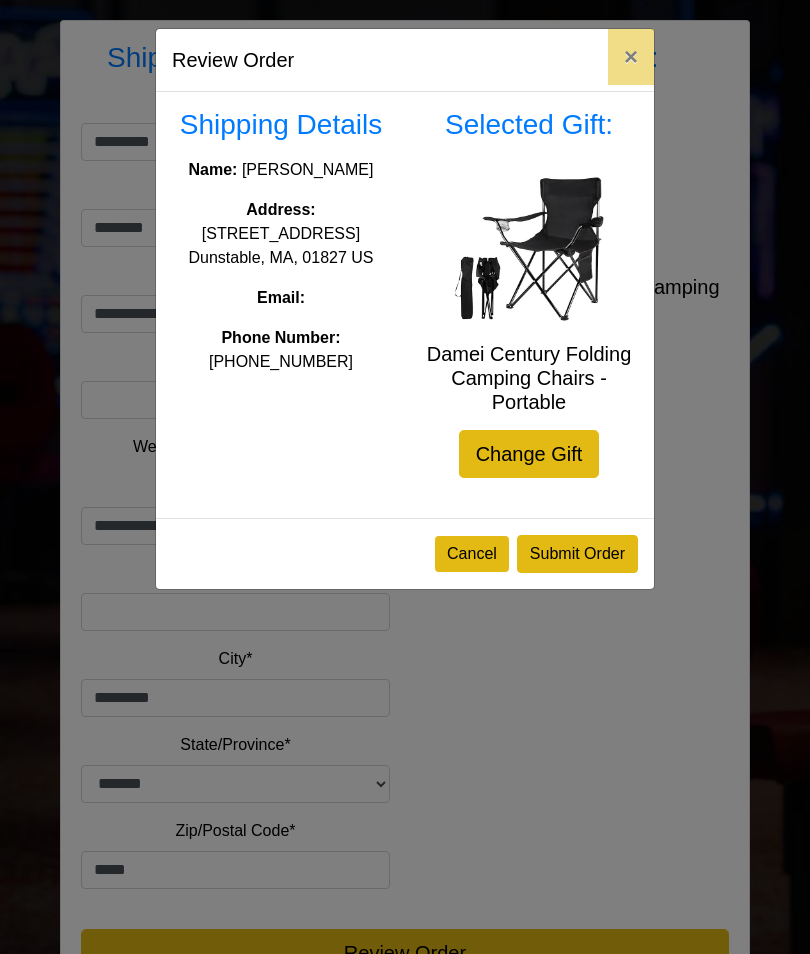 click on "Submit Order" at bounding box center [577, 554] 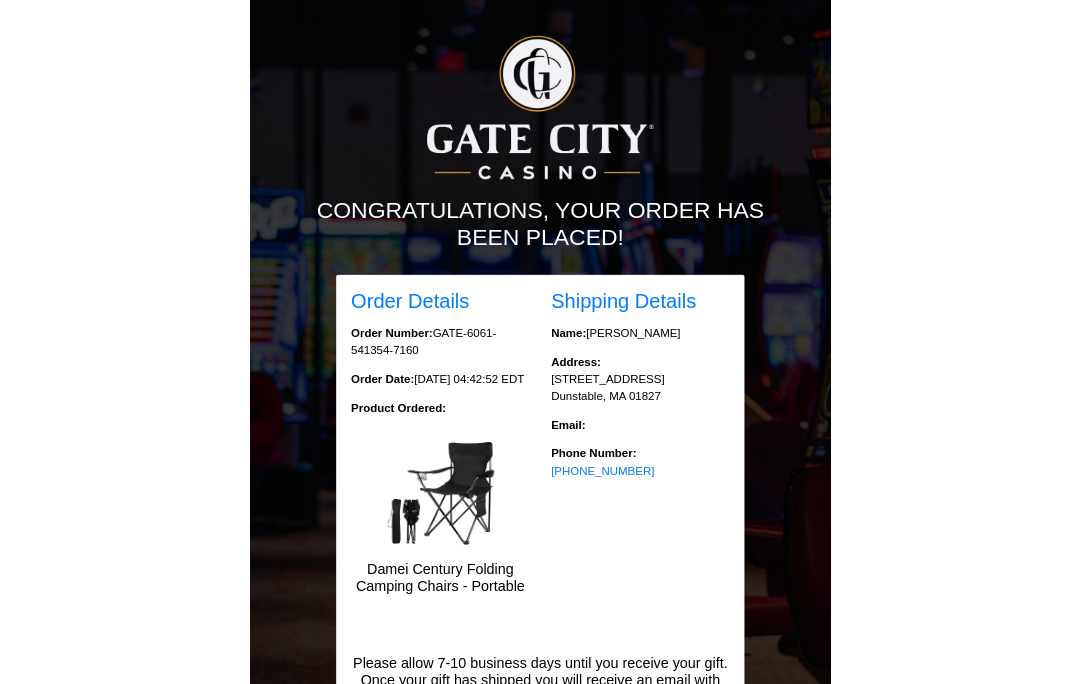 scroll, scrollTop: 0, scrollLeft: 0, axis: both 